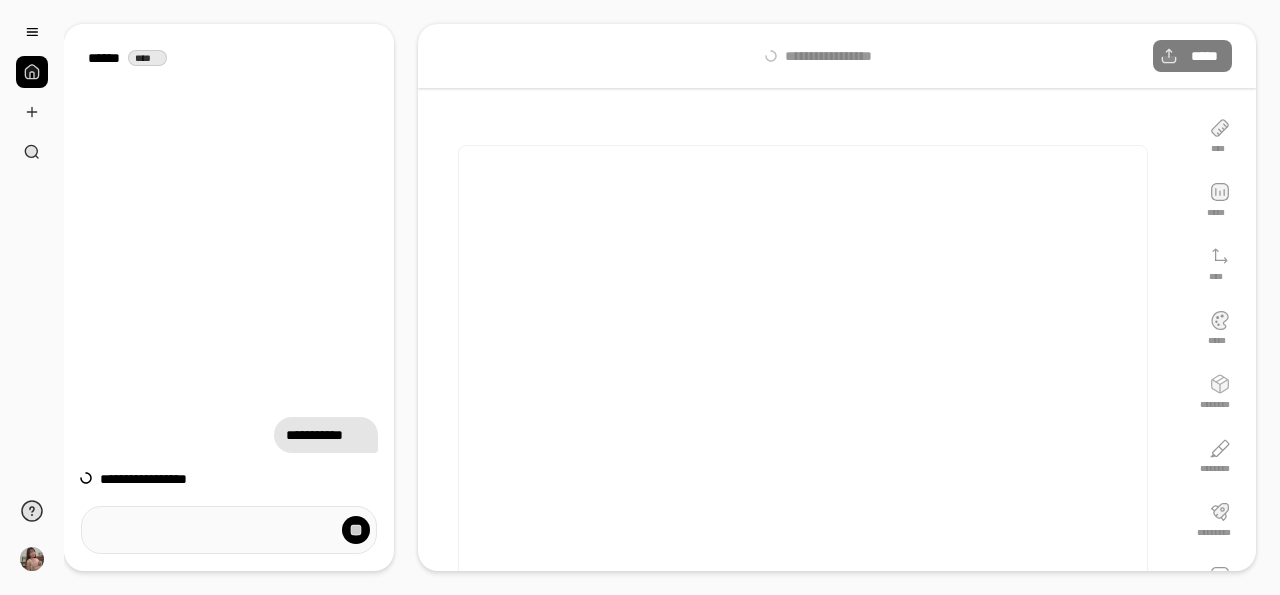 scroll, scrollTop: 0, scrollLeft: 0, axis: both 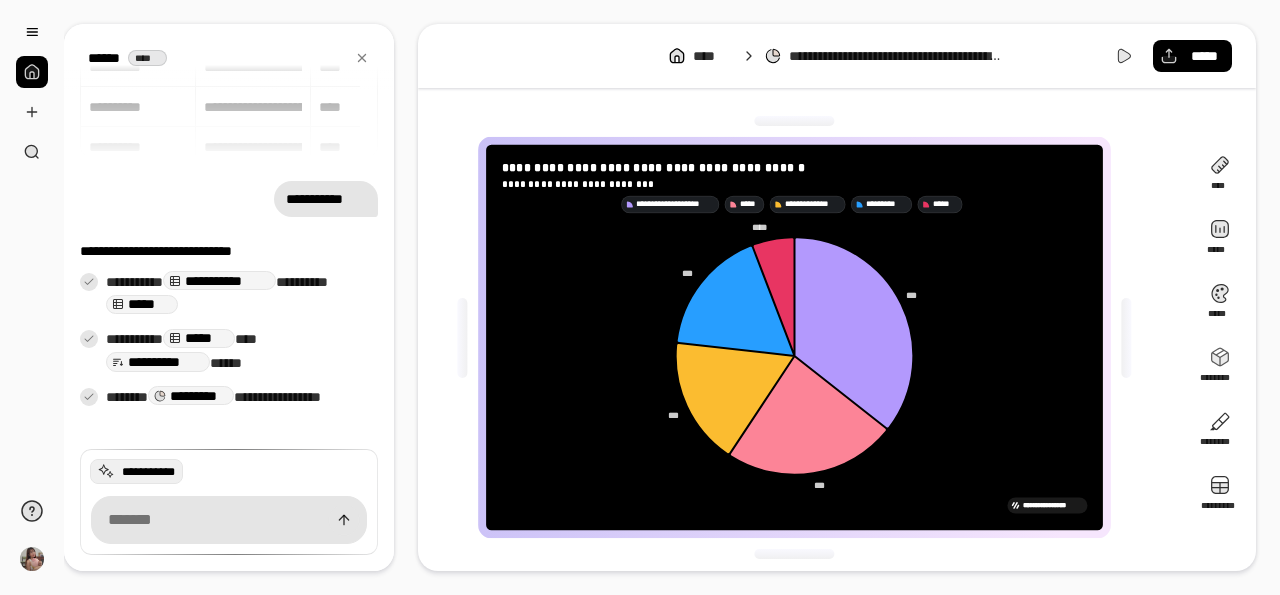 click on "**********" at bounding box center [148, 472] 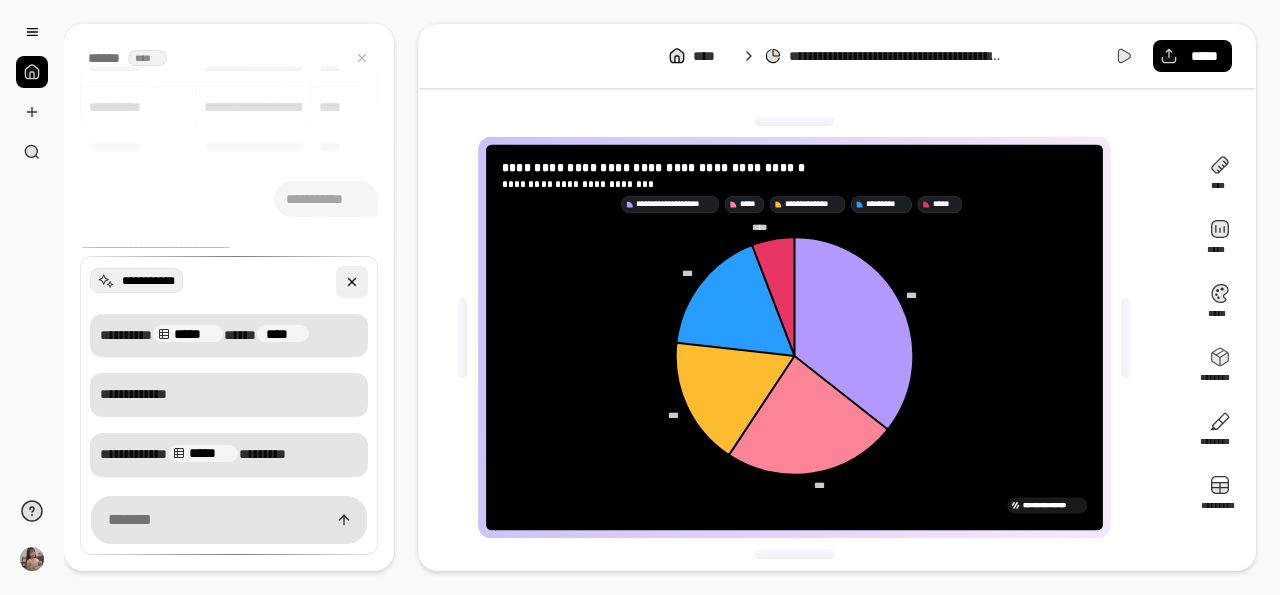 click at bounding box center (352, 282) 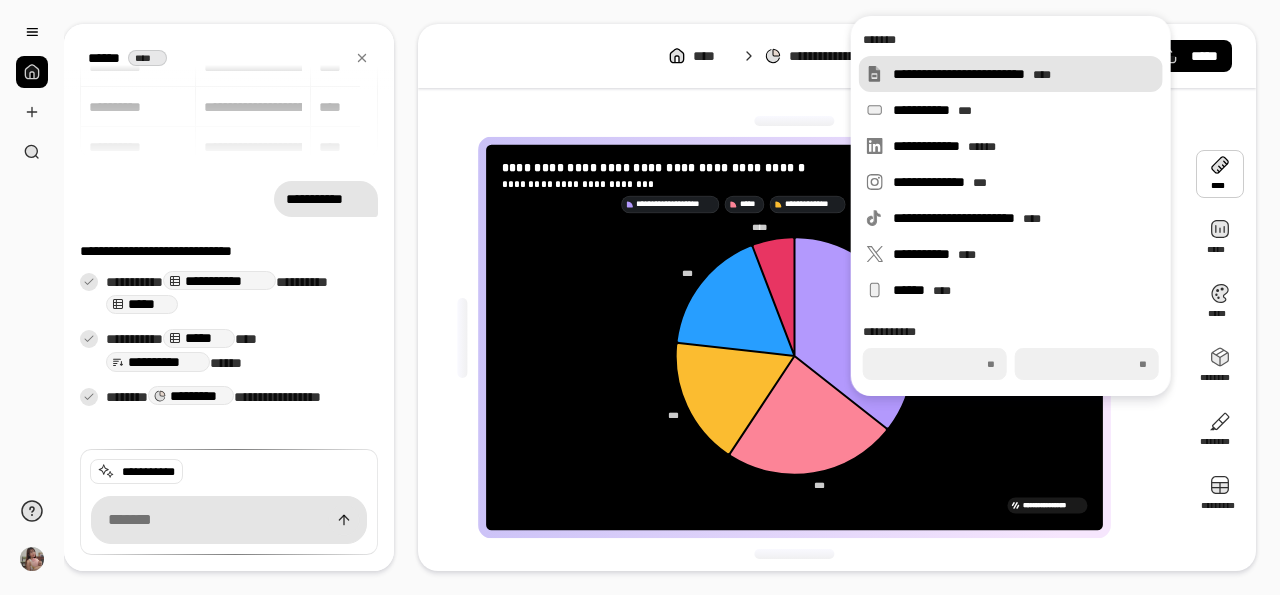 click on "**********" at bounding box center [1024, 74] 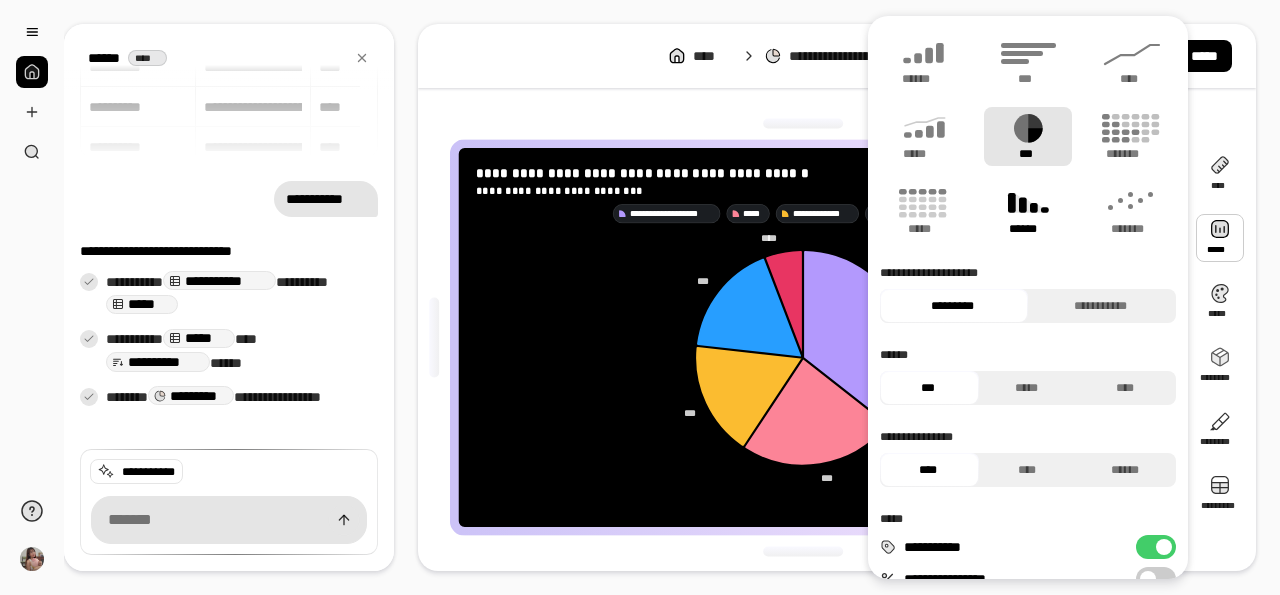 click 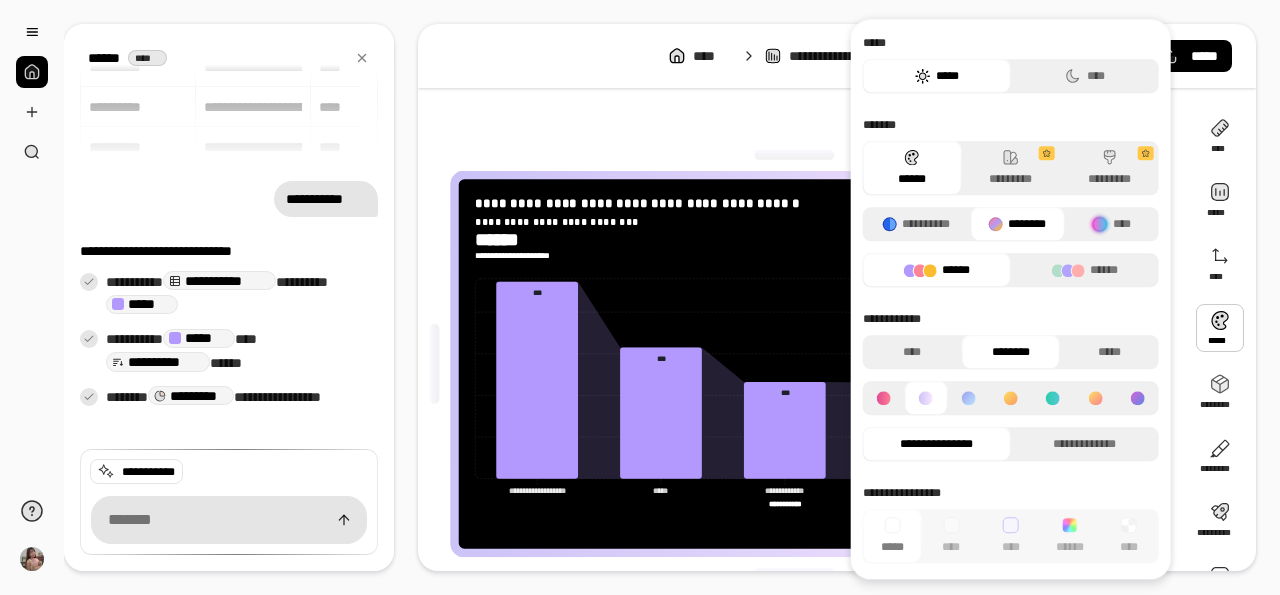 click at bounding box center [1220, 328] 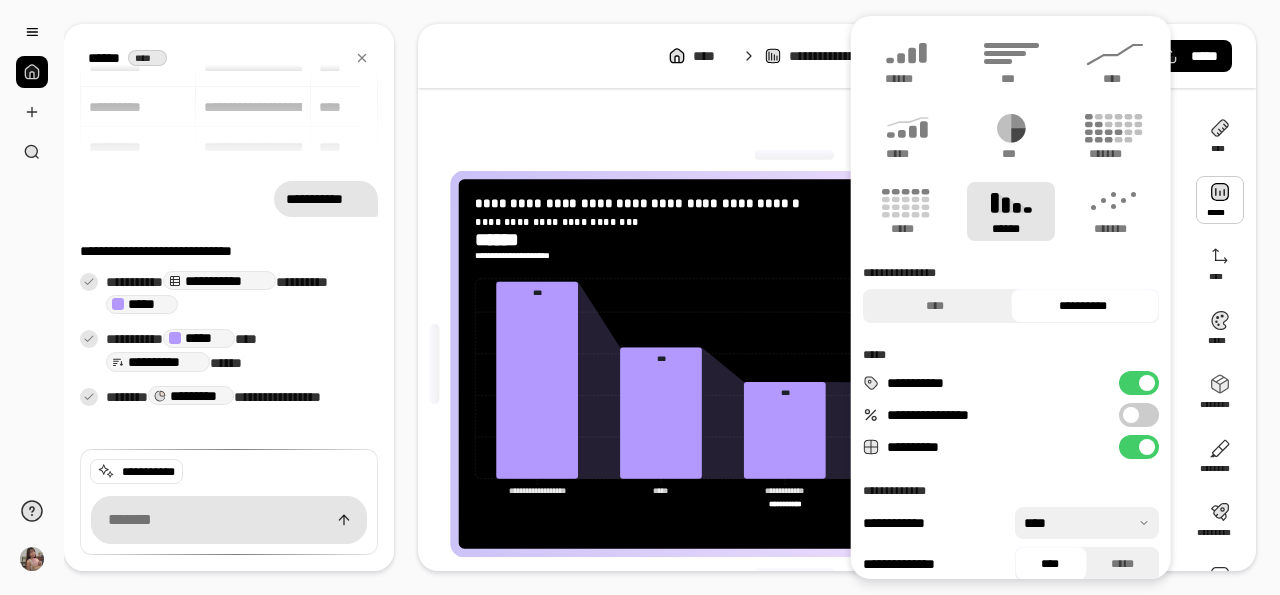 click at bounding box center (1220, 200) 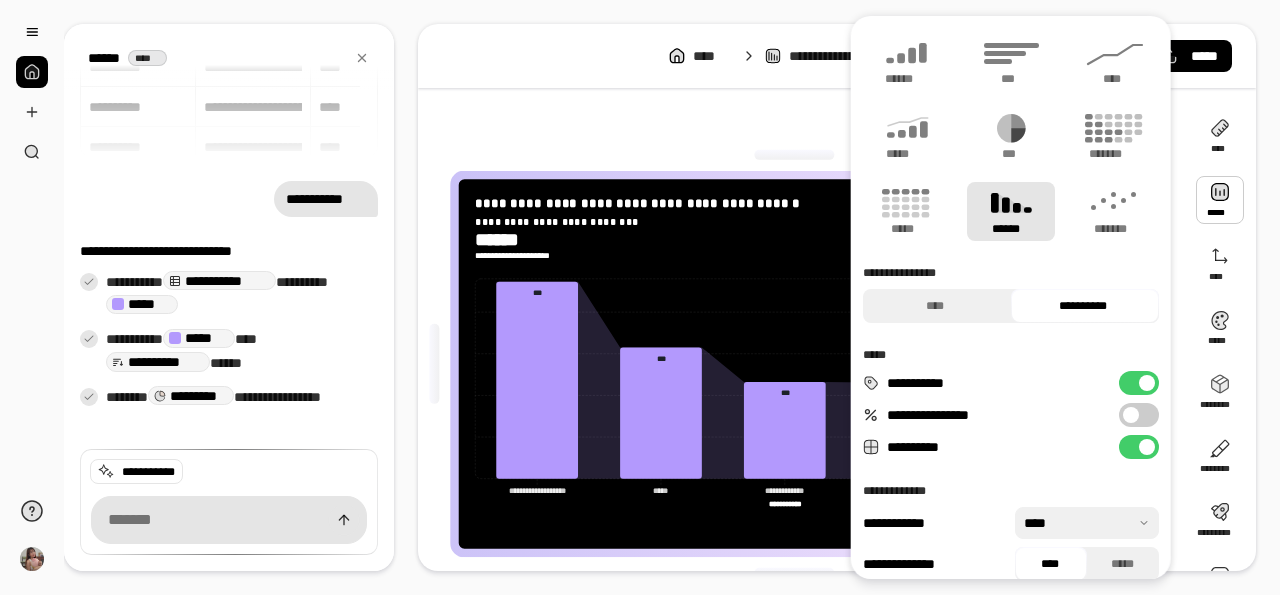 click on "**********" at bounding box center (1139, 415) 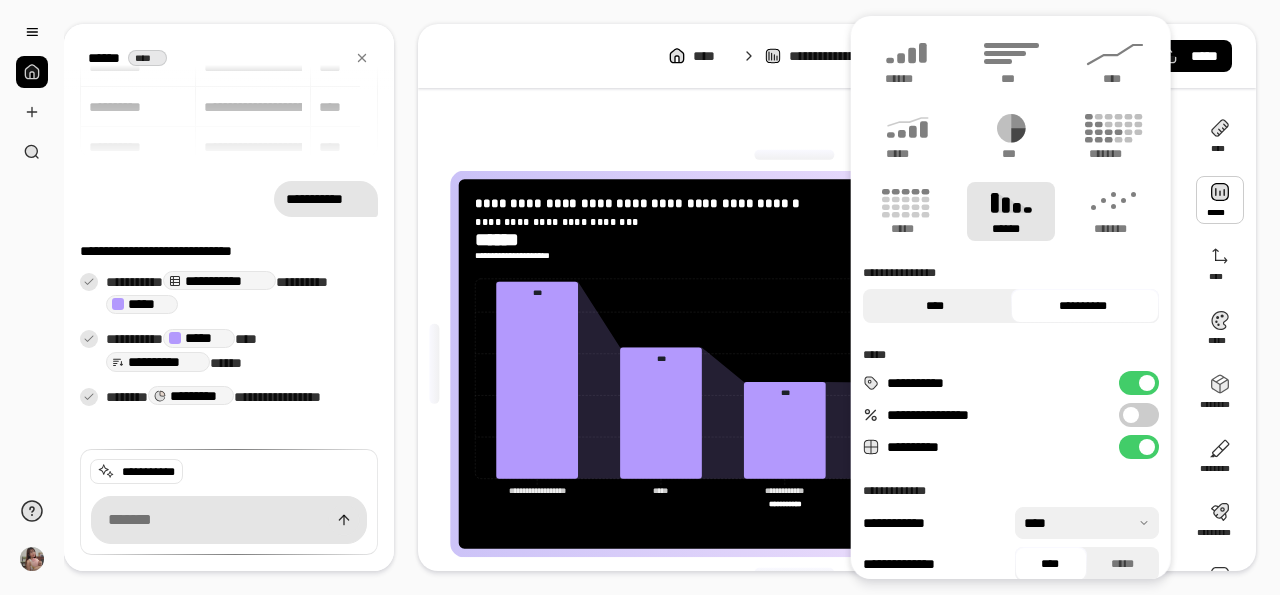 click on "****" at bounding box center (935, 306) 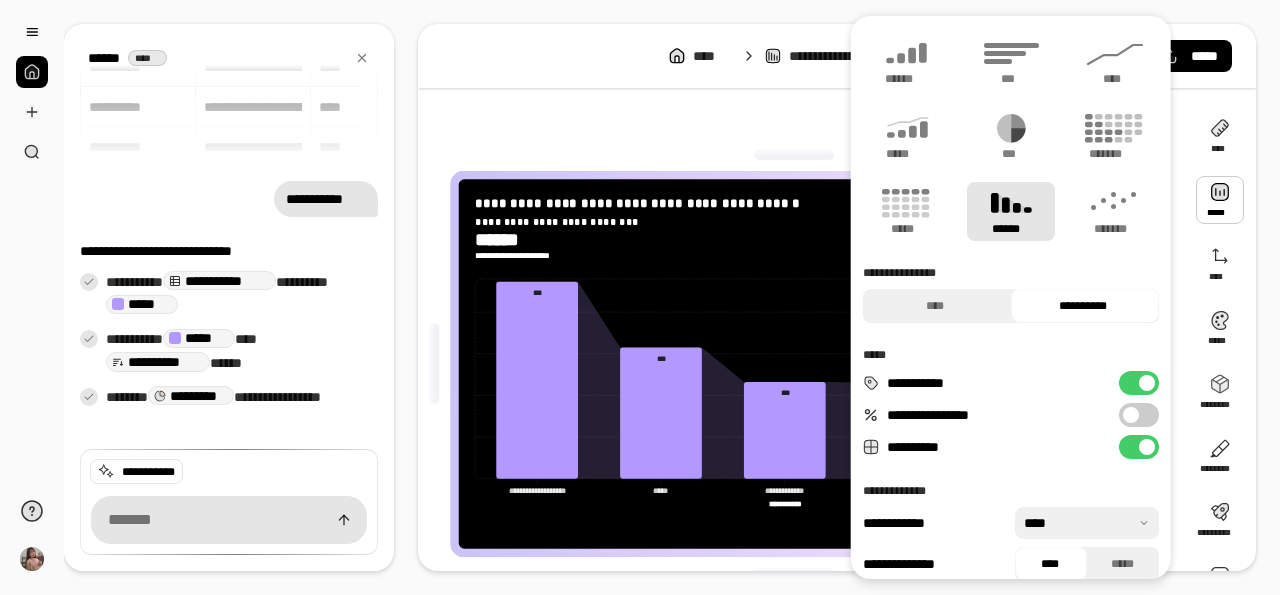 click on "**********" at bounding box center [1083, 306] 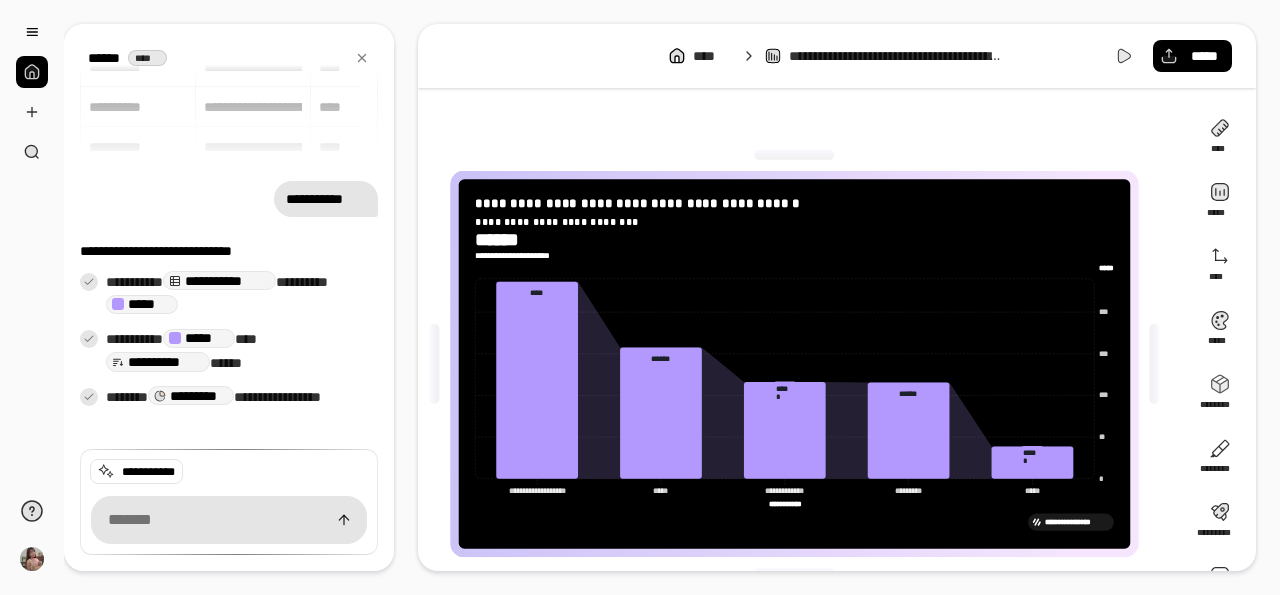 click on "**********" at bounding box center [837, 56] 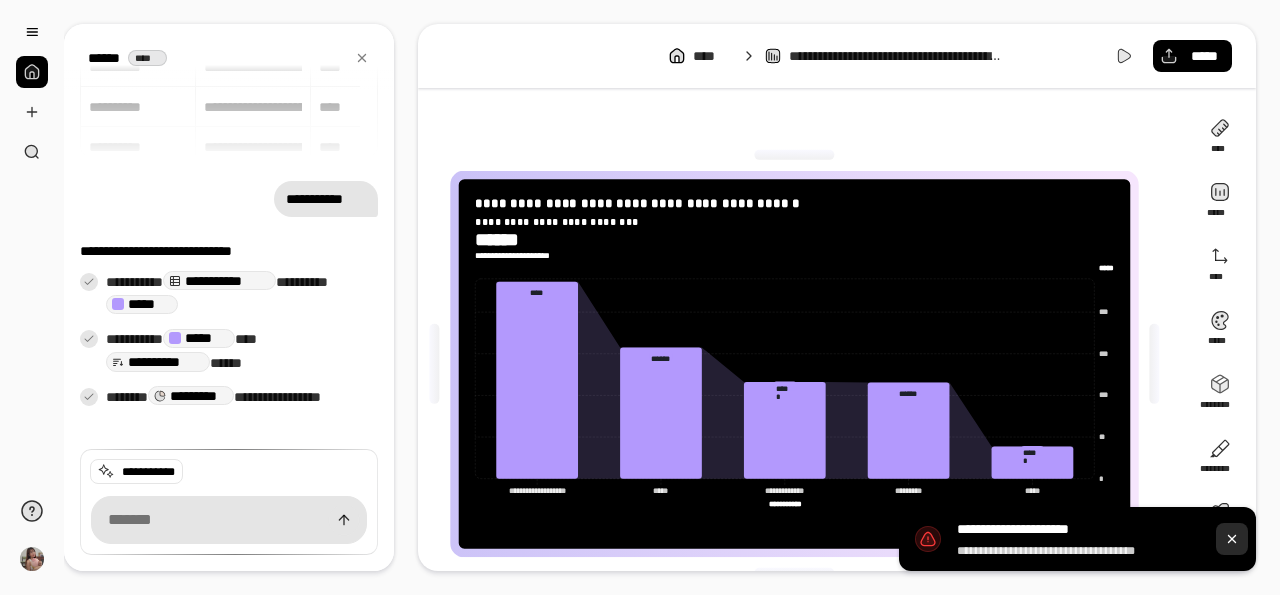 click at bounding box center [1232, 539] 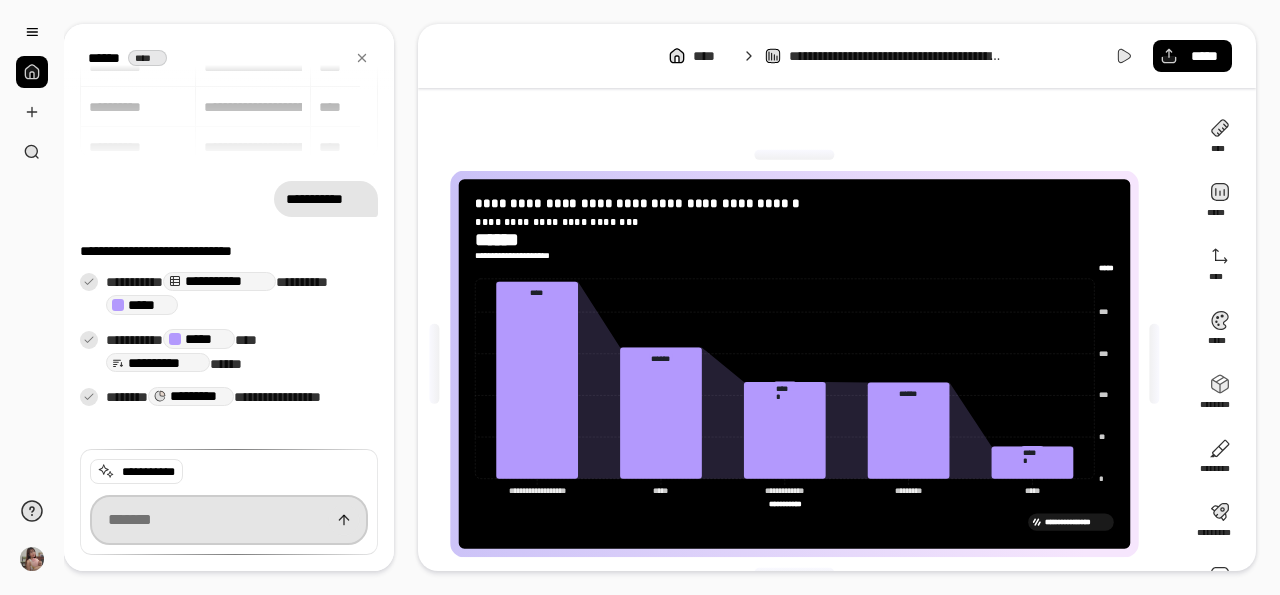 click at bounding box center (229, 520) 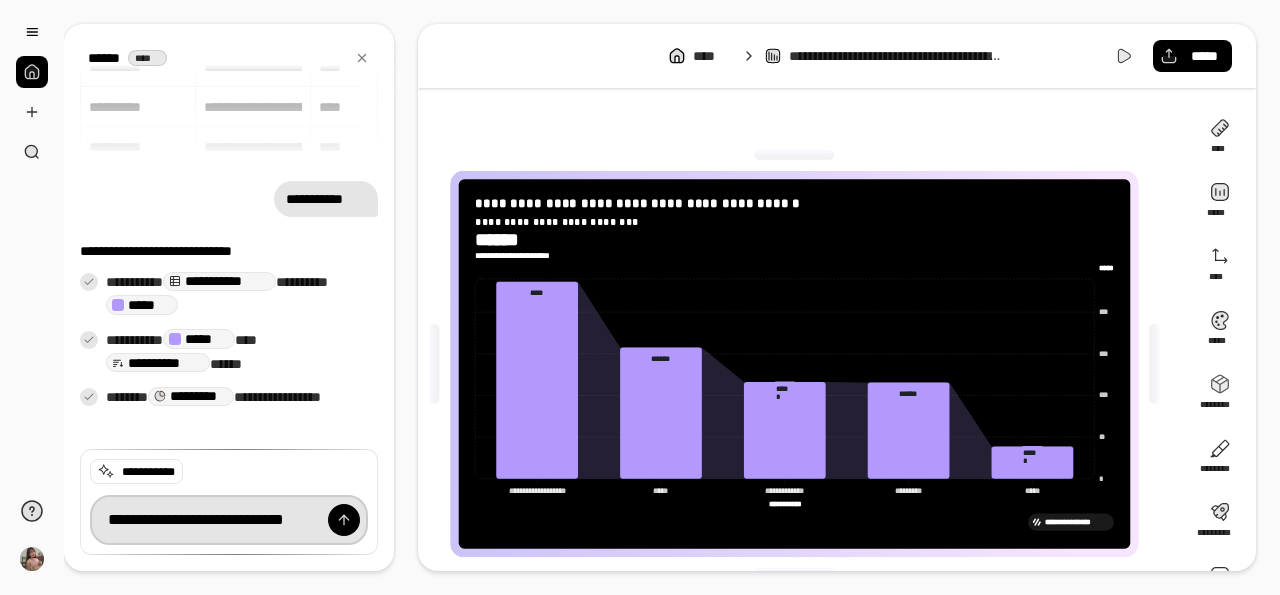 scroll, scrollTop: 0, scrollLeft: 4, axis: horizontal 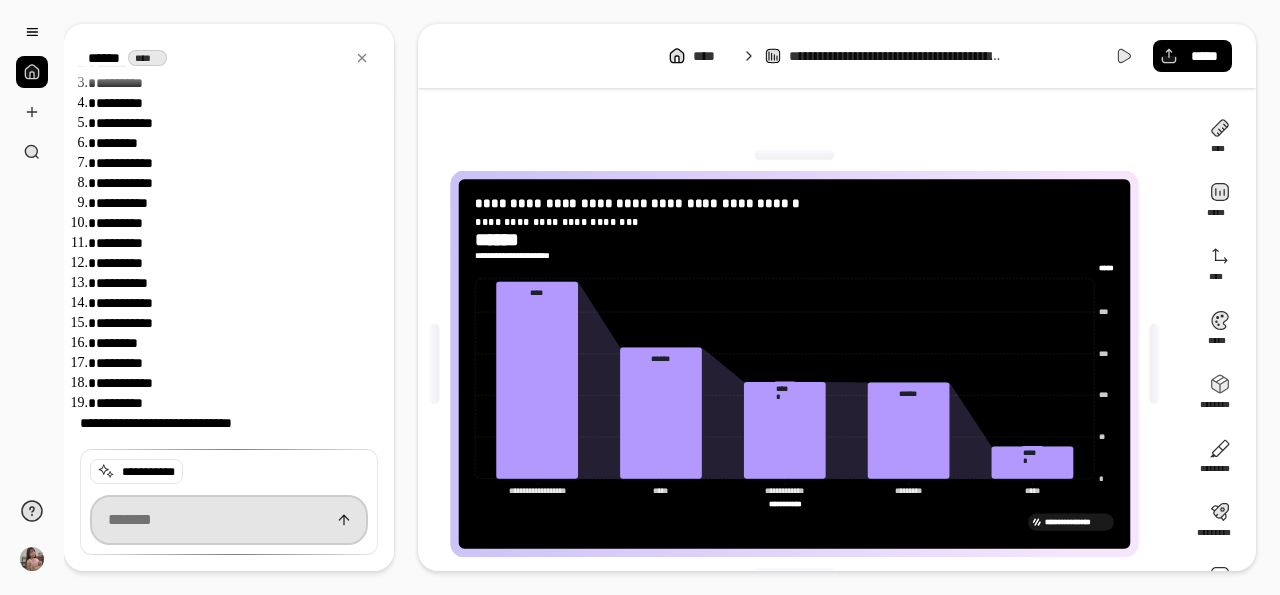 click at bounding box center (229, 520) 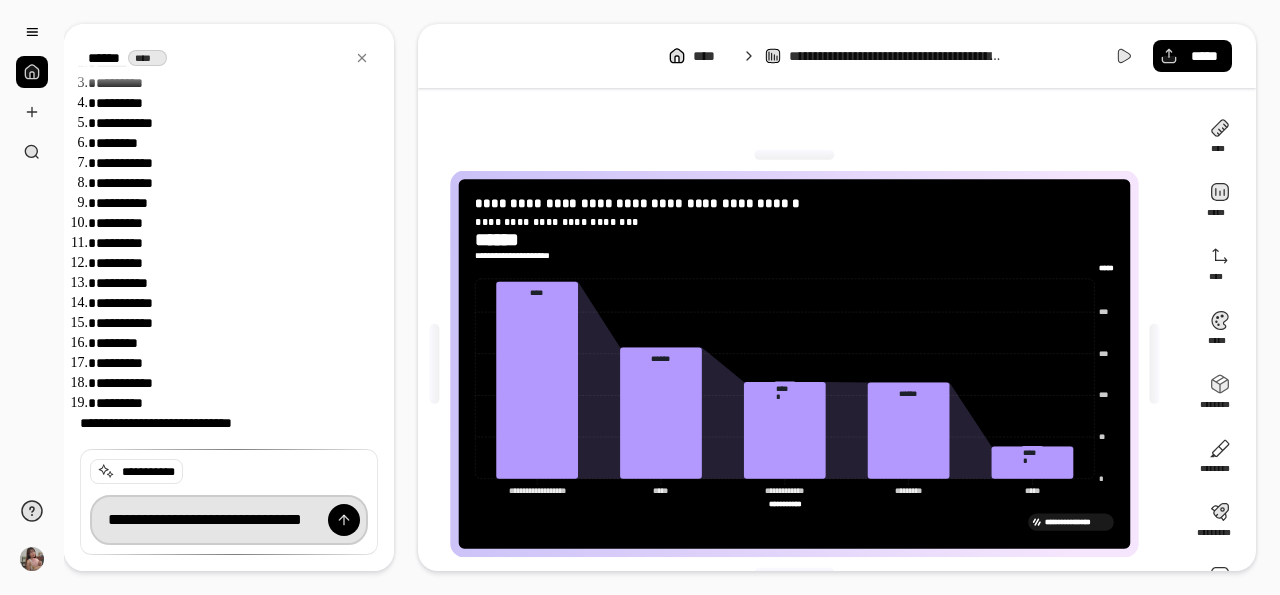 scroll, scrollTop: 0, scrollLeft: 58, axis: horizontal 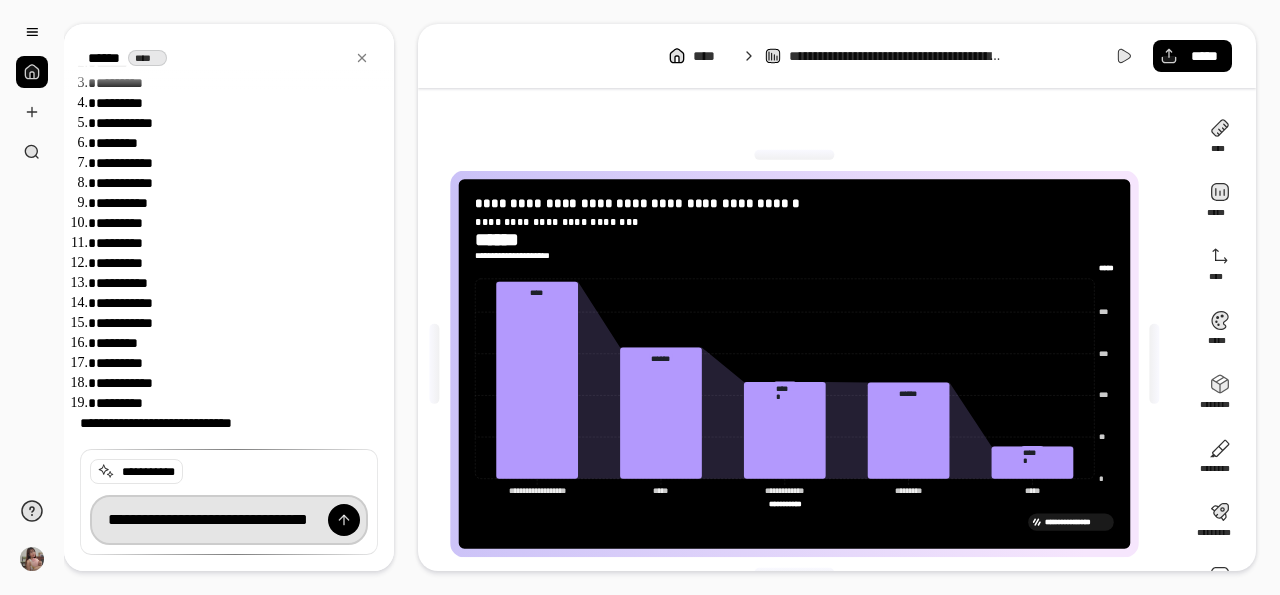 type on "**********" 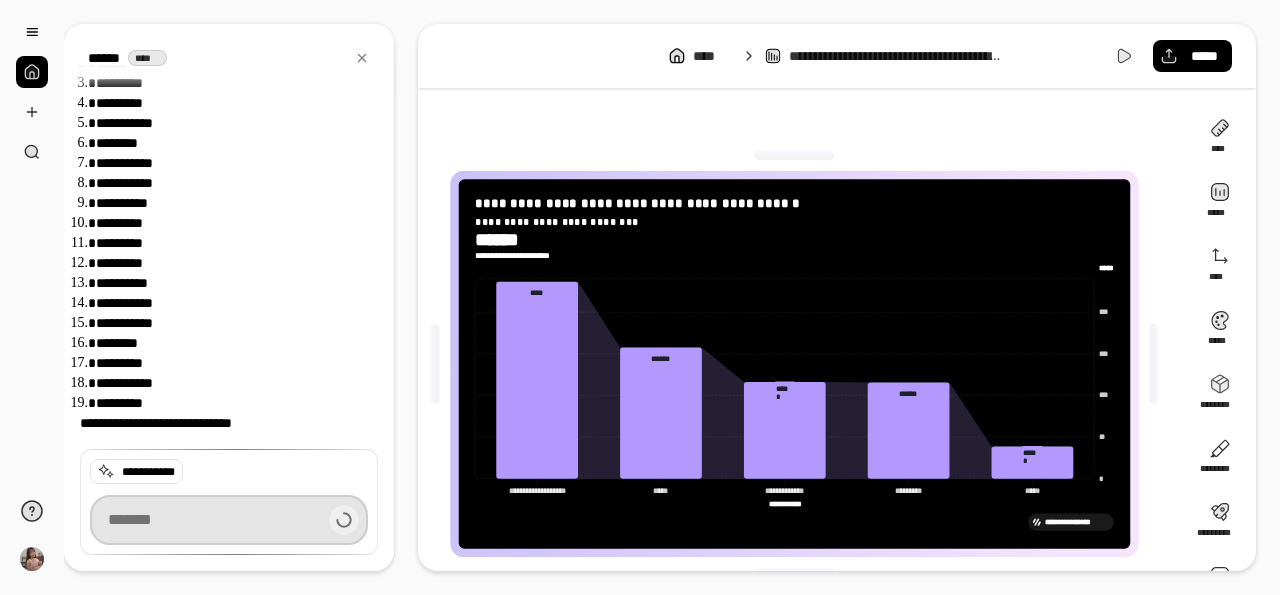 scroll, scrollTop: 705, scrollLeft: 0, axis: vertical 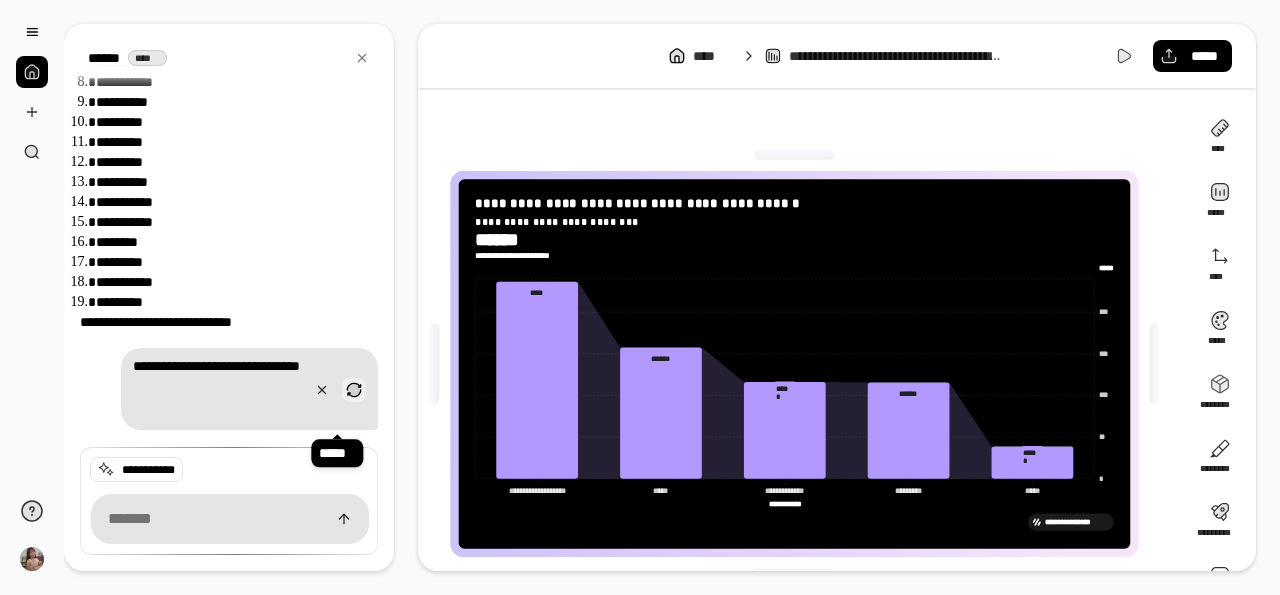 click at bounding box center [354, 390] 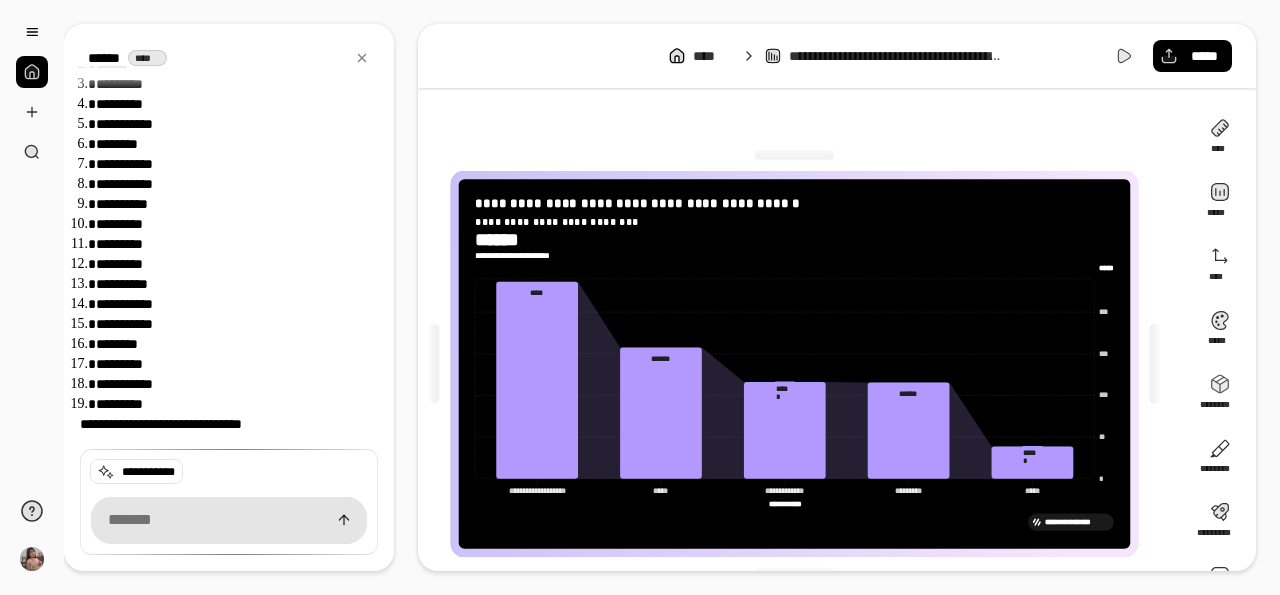 scroll, scrollTop: 1198, scrollLeft: 0, axis: vertical 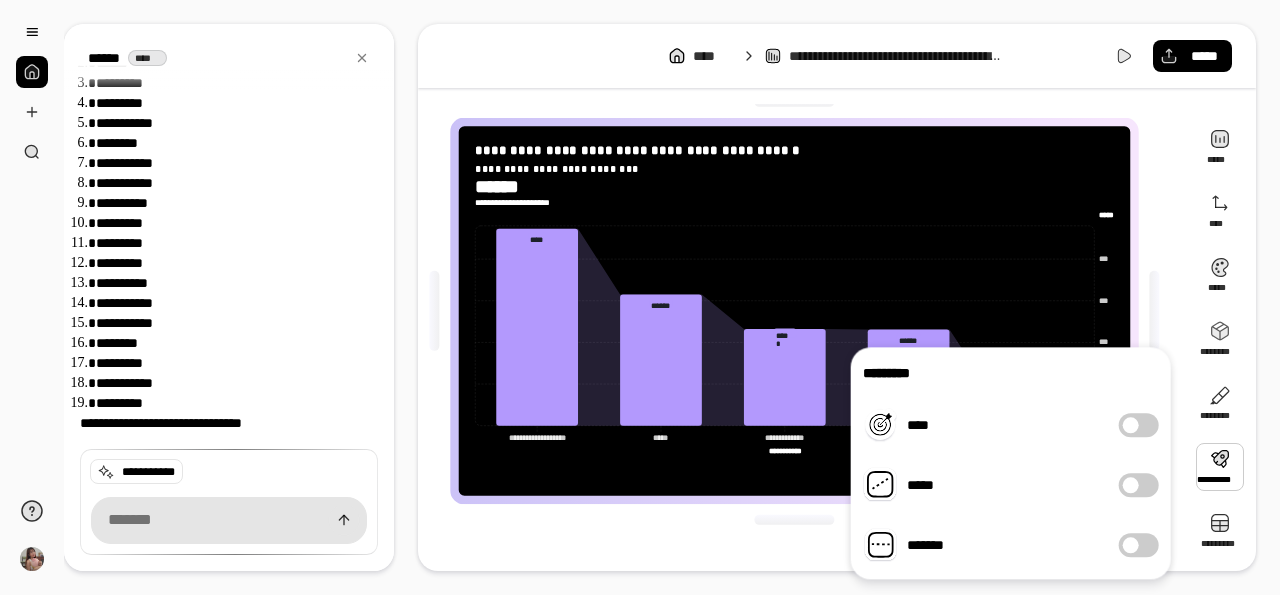 click at bounding box center [1131, 425] 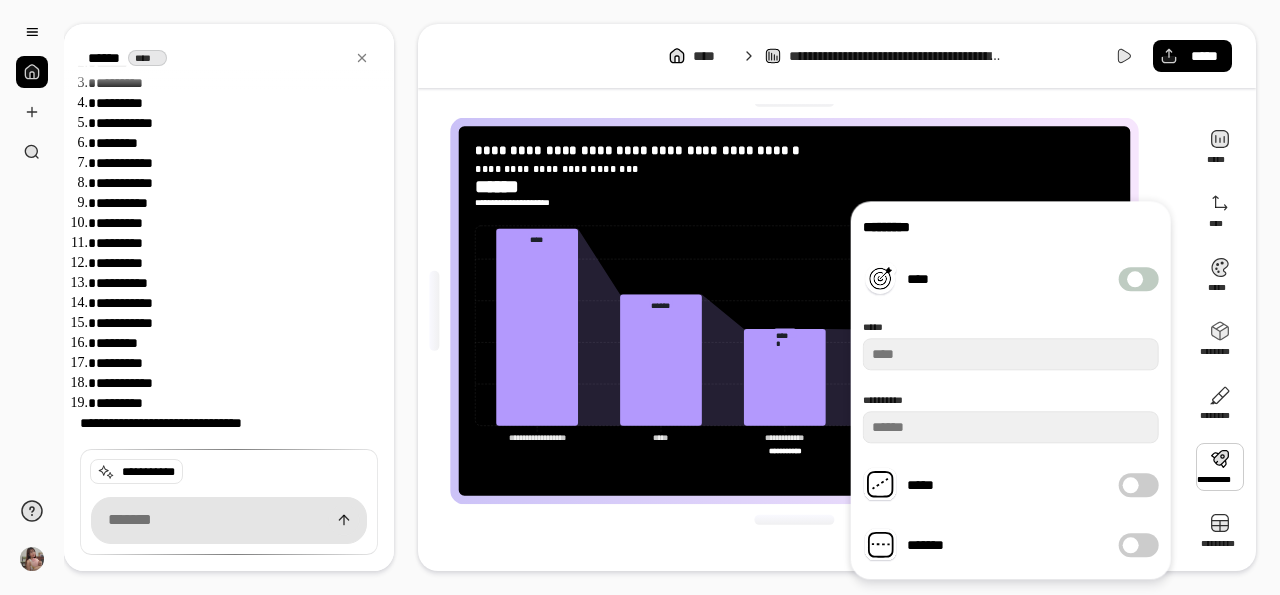 type on "***" 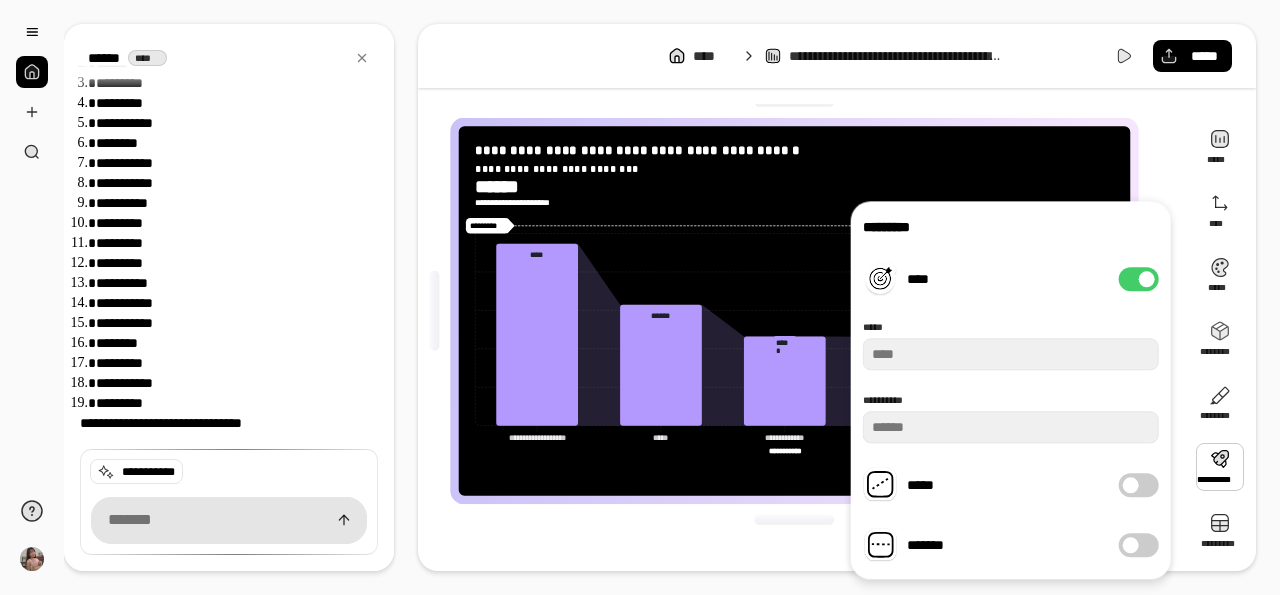 click at bounding box center (1147, 279) 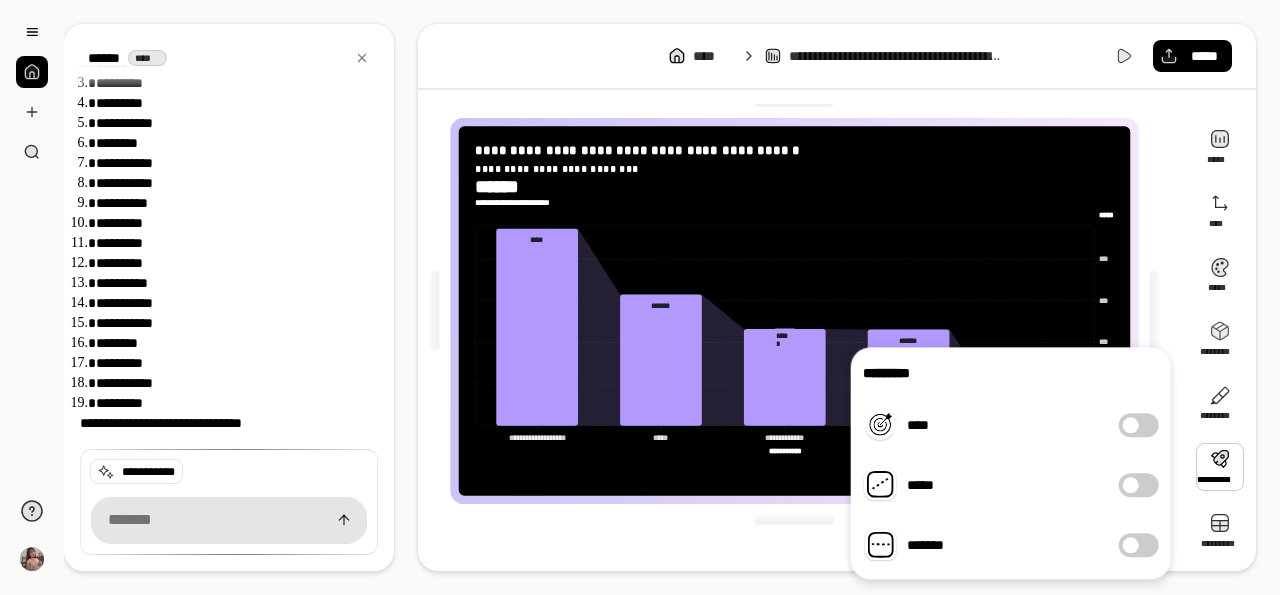 click on "*****" at bounding box center [1139, 485] 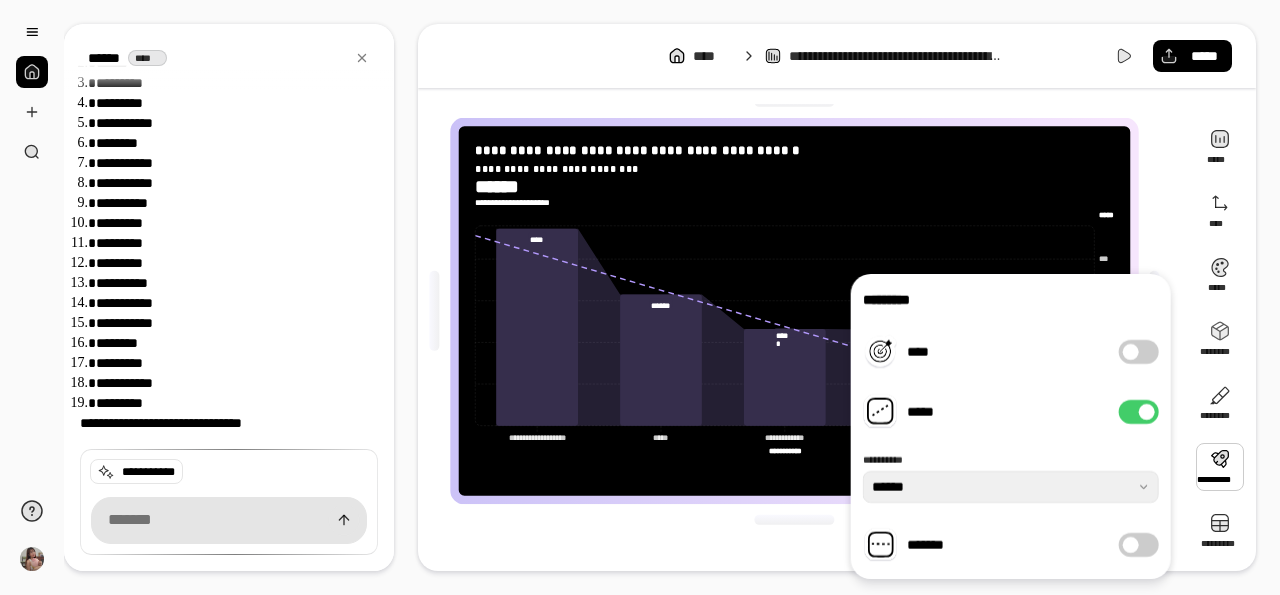 click at bounding box center [1147, 412] 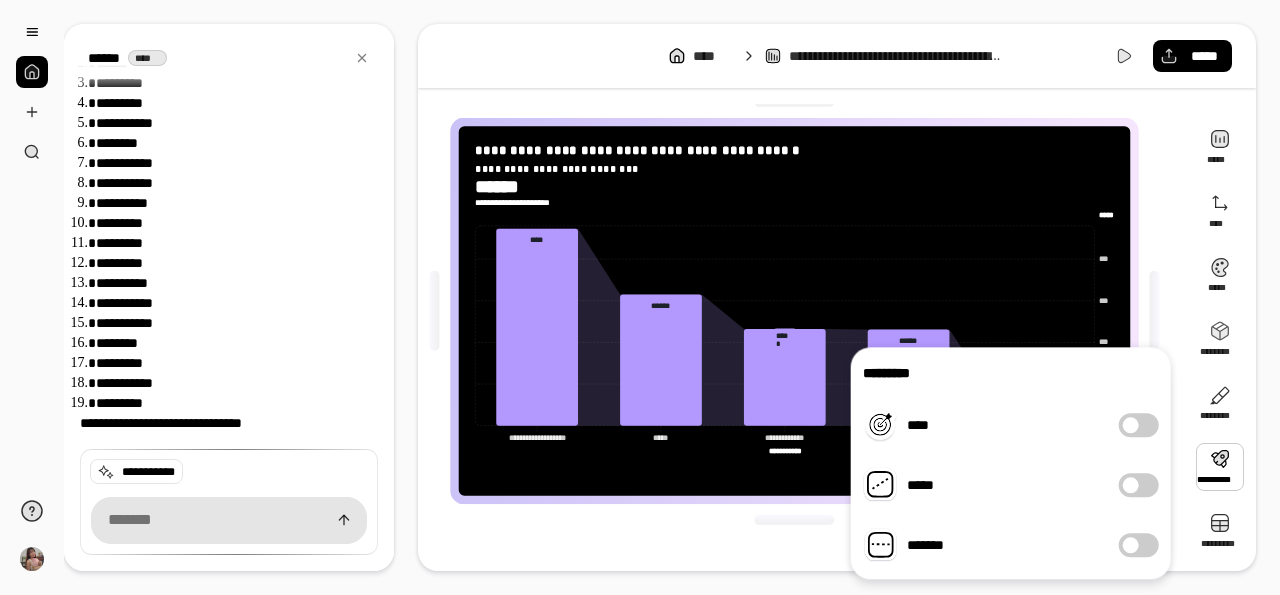 click at bounding box center [1131, 545] 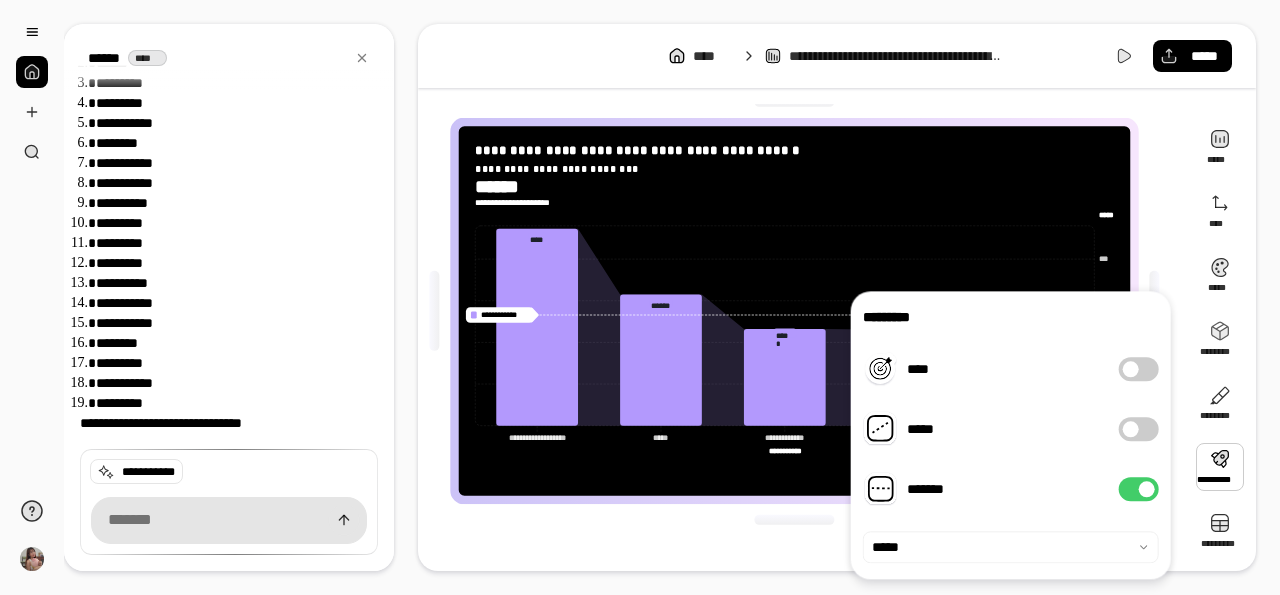 click on "*******" at bounding box center (1139, 489) 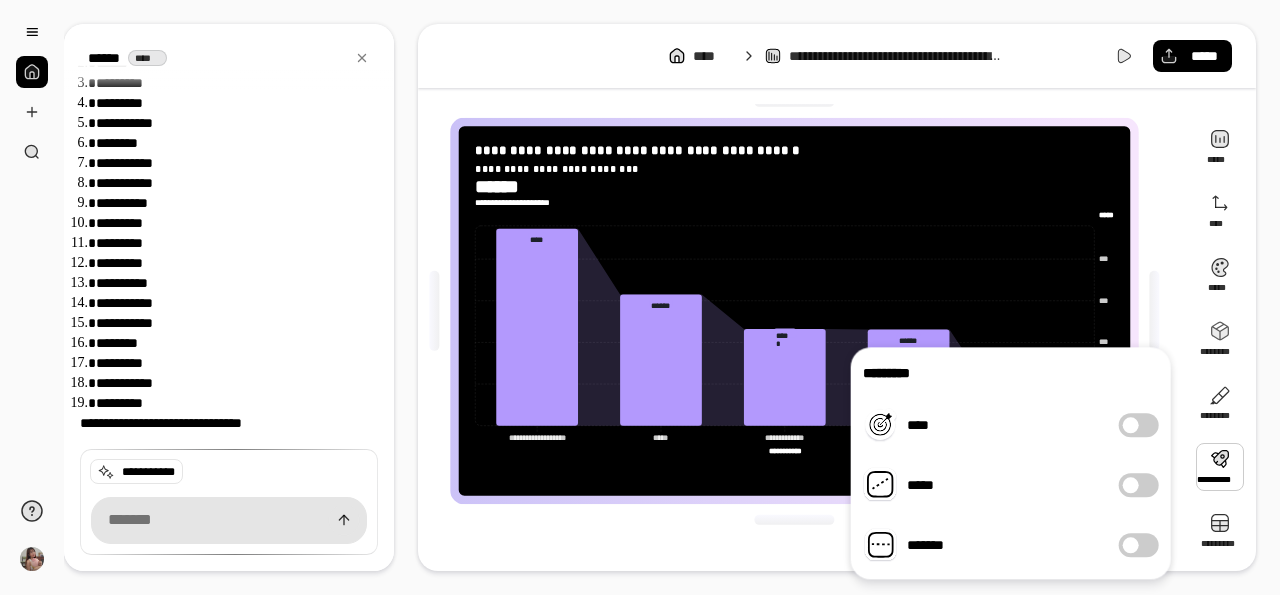click at bounding box center (1155, 311) 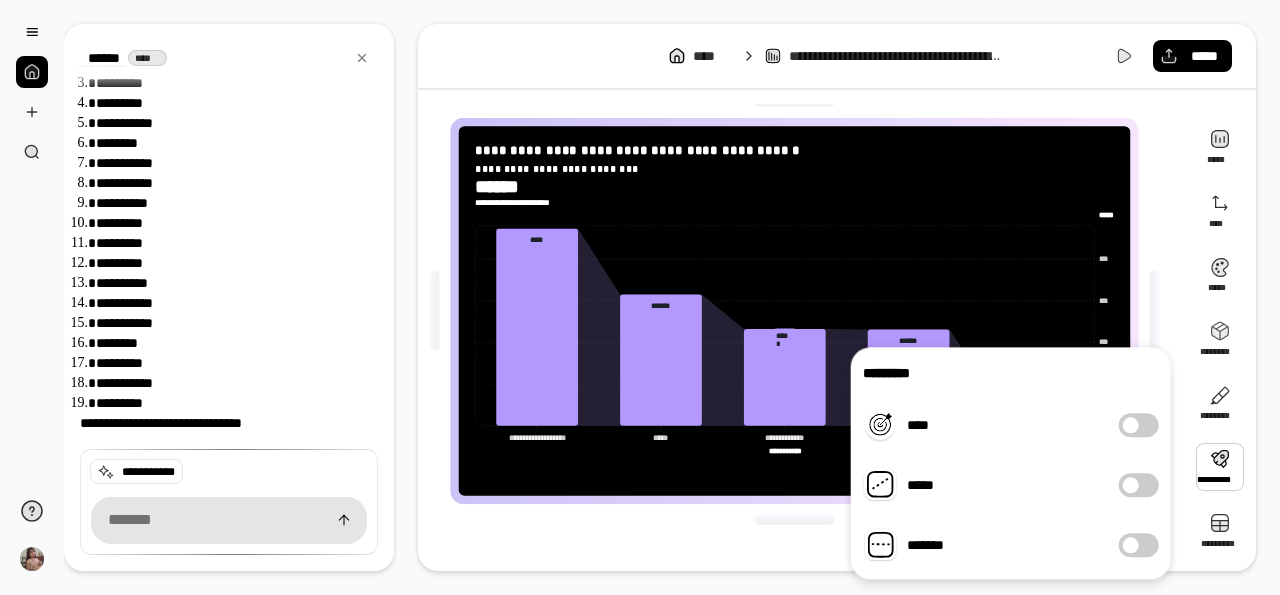 click on "**********" at bounding box center [837, 297] 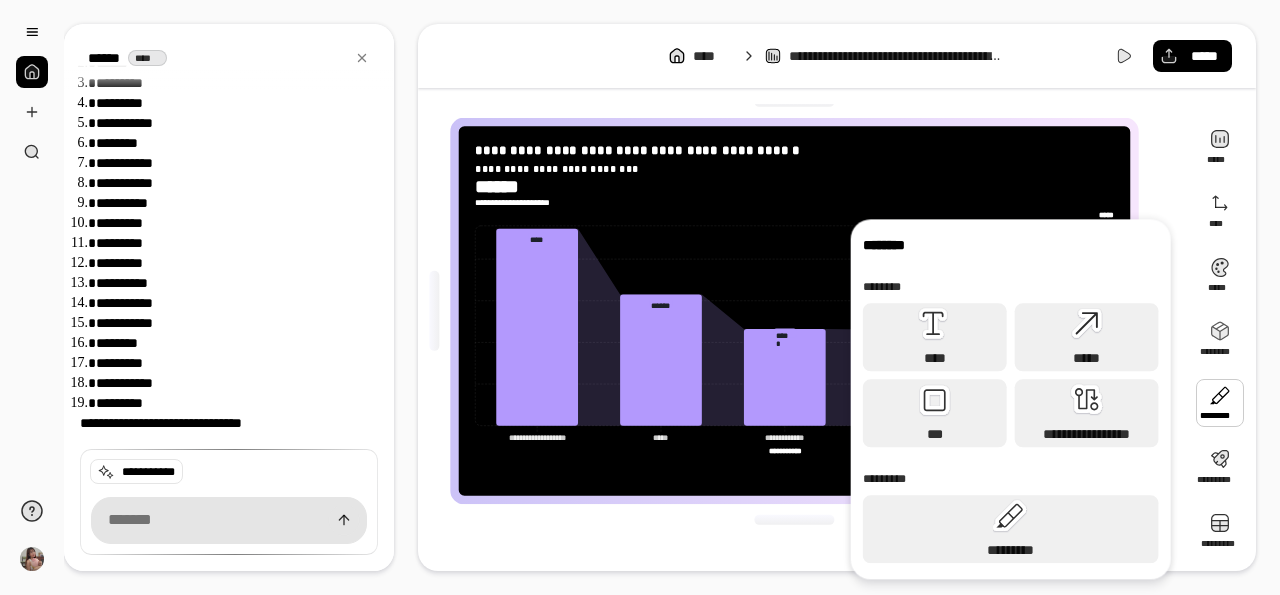click at bounding box center (1220, 403) 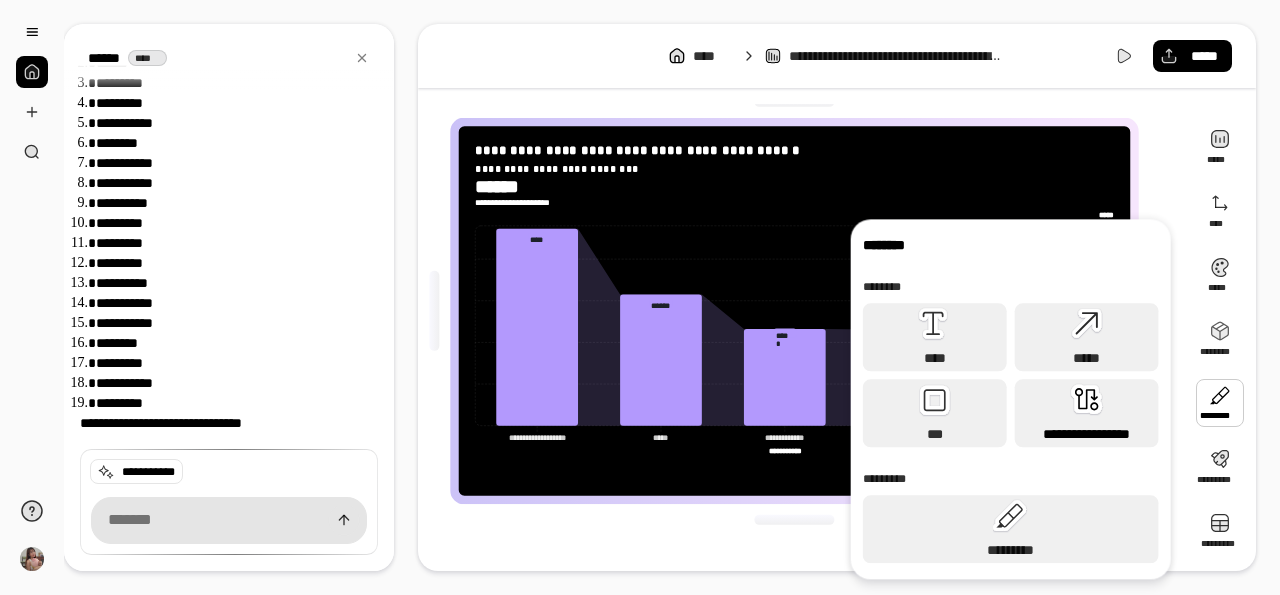 click on "**********" at bounding box center (1087, 413) 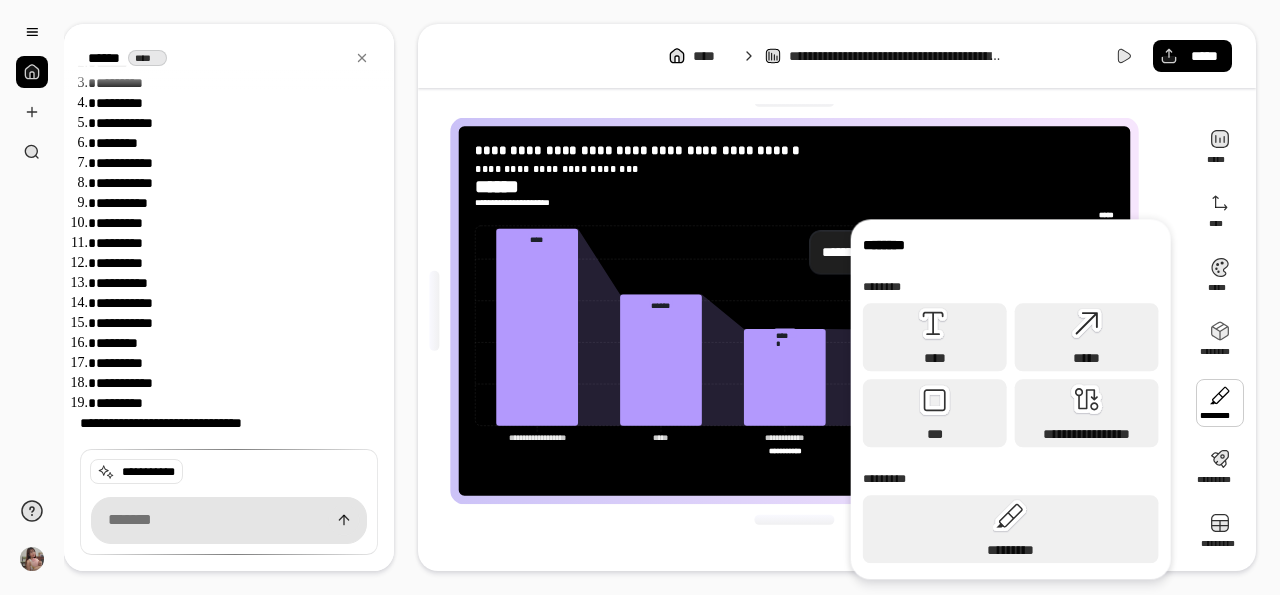 click at bounding box center [795, 520] 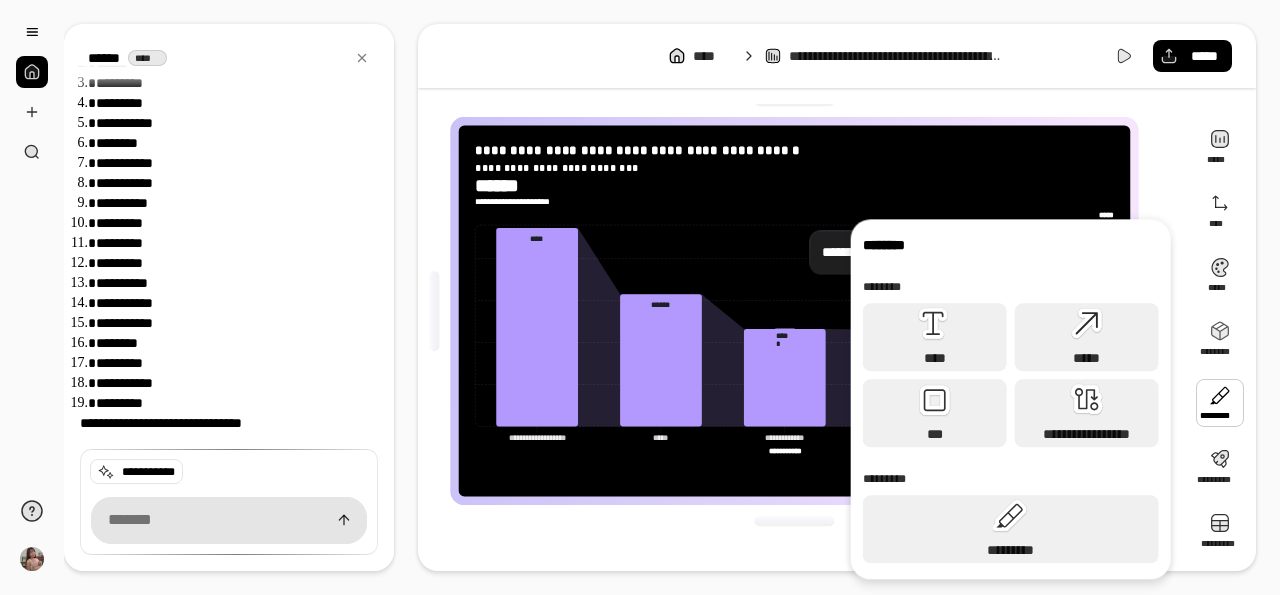 click on "**********" at bounding box center [803, 311] 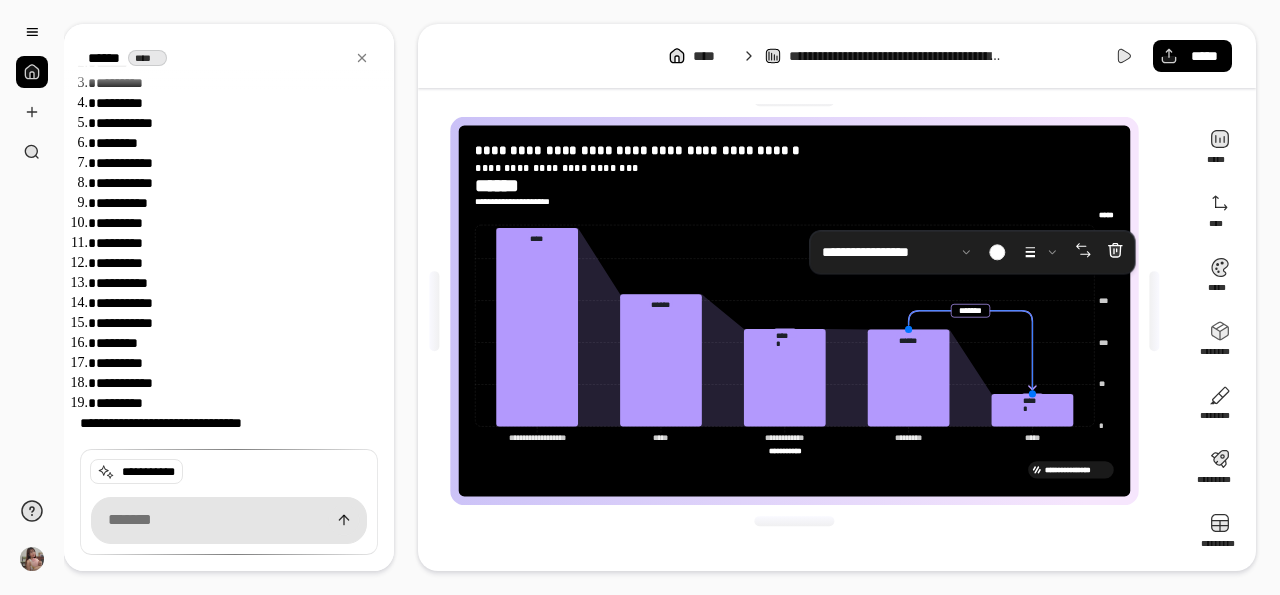 click 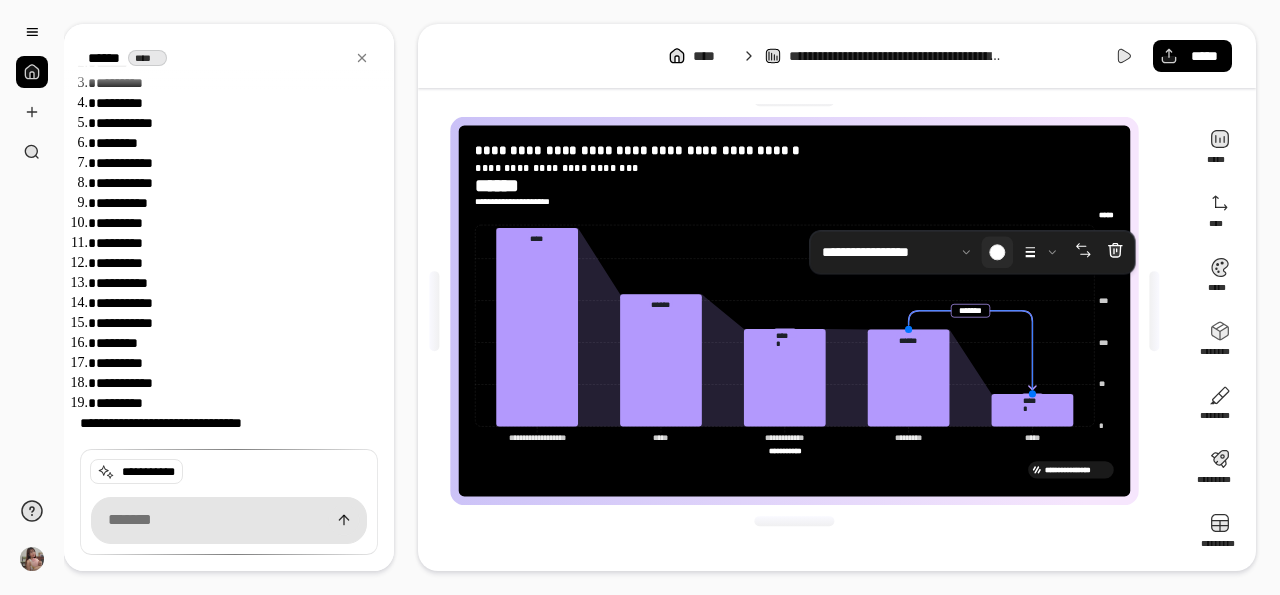 click at bounding box center [997, 252] 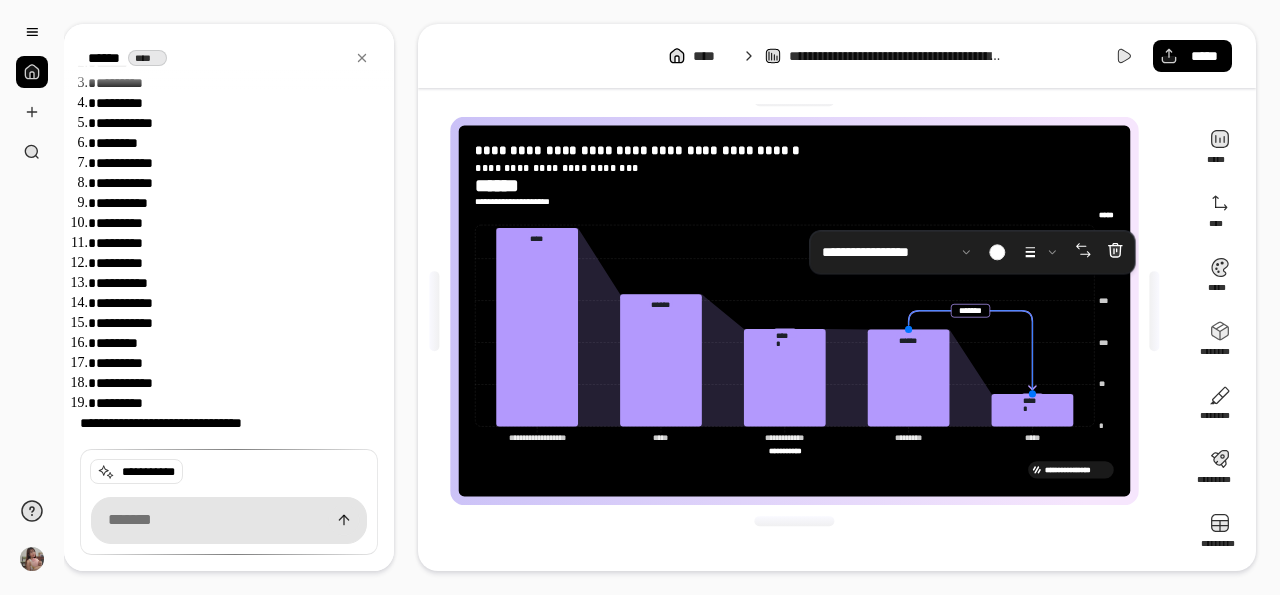 click at bounding box center (1034, 353) 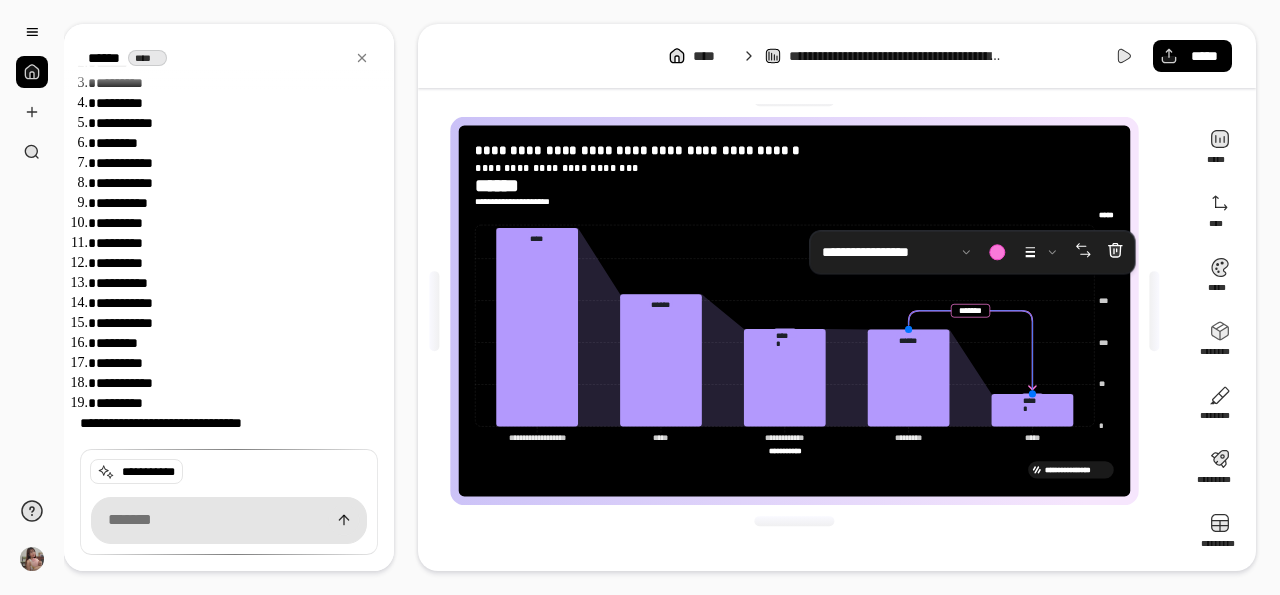 click 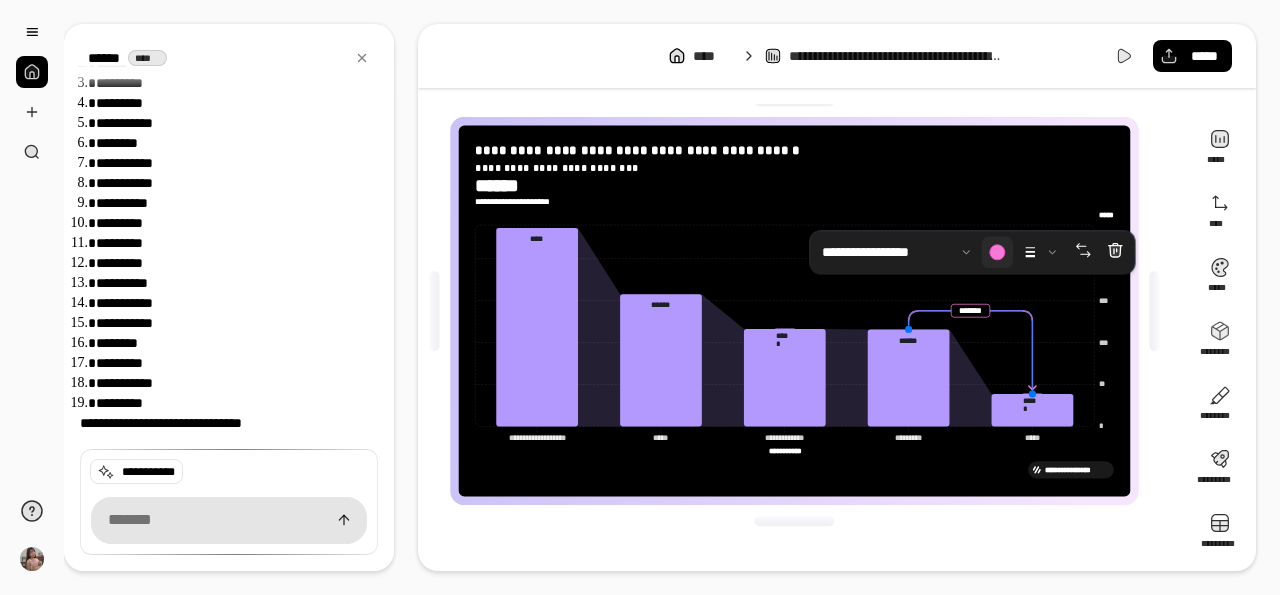 click at bounding box center [997, 252] 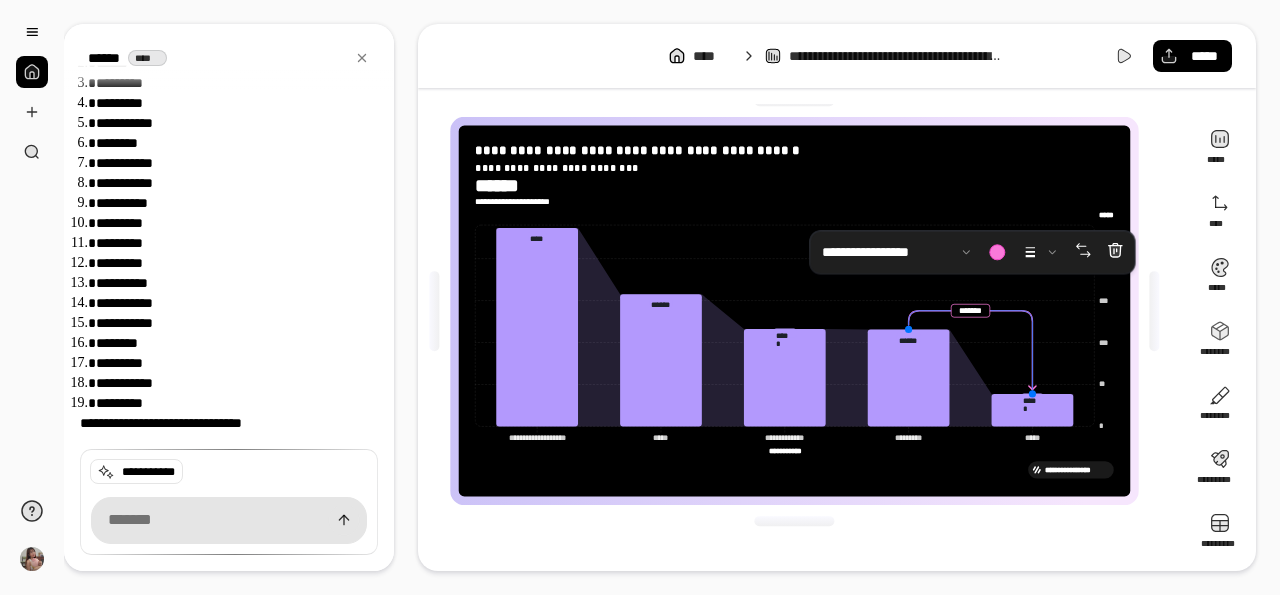click at bounding box center [1066, 353] 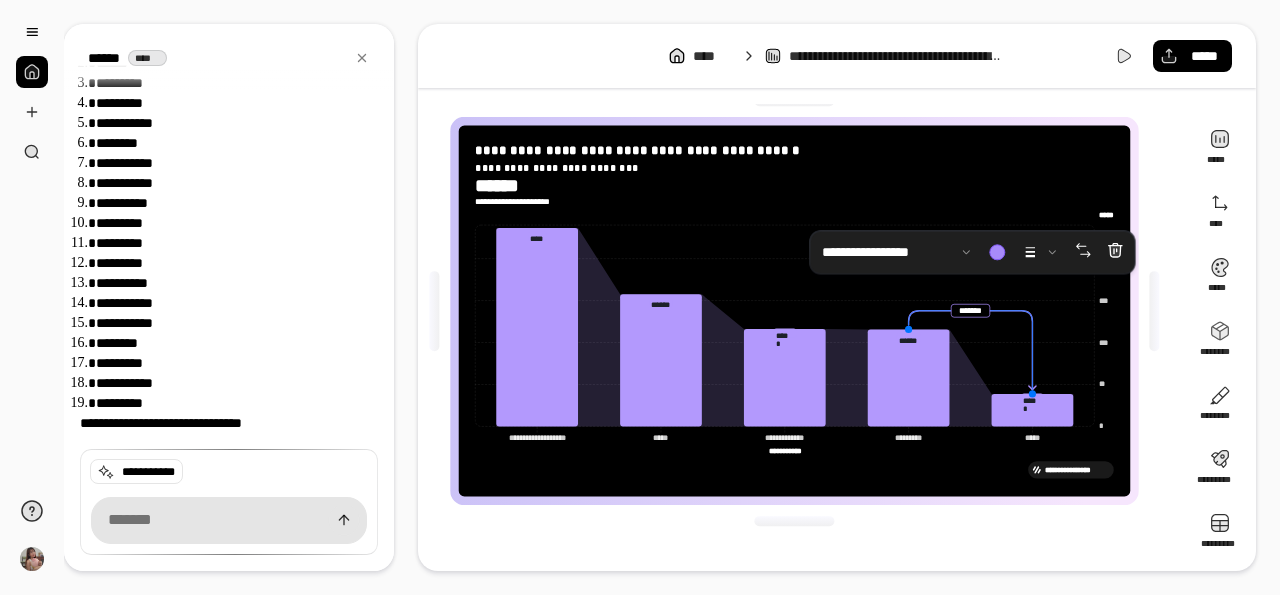 click 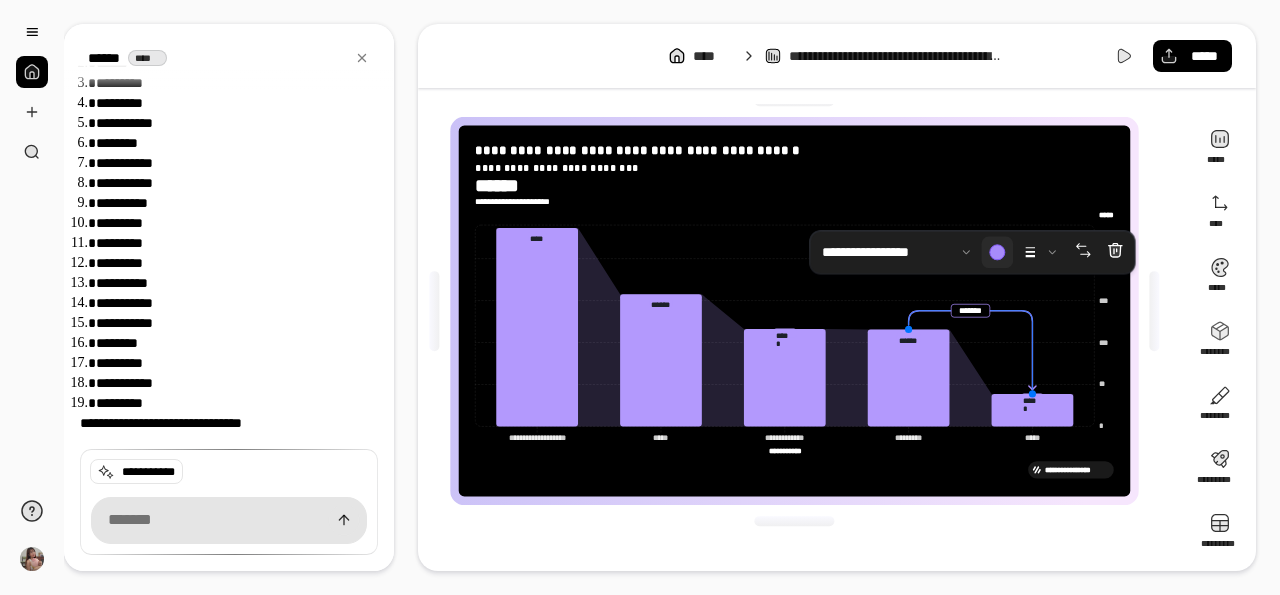 click at bounding box center (997, 252) 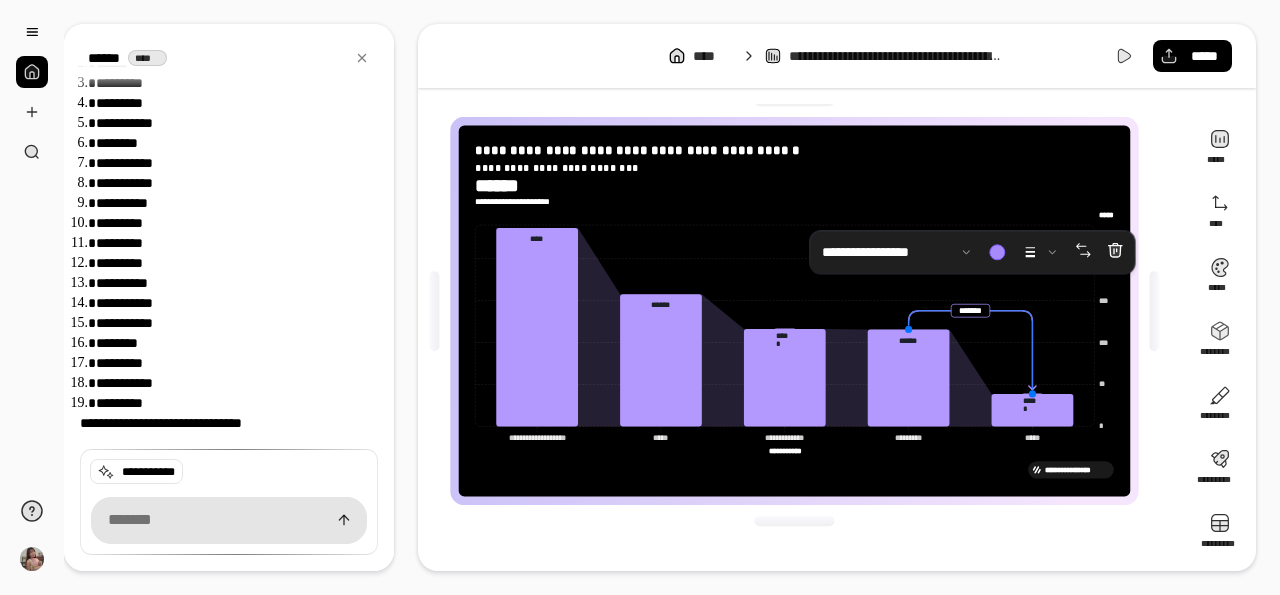 click at bounding box center [1034, 353] 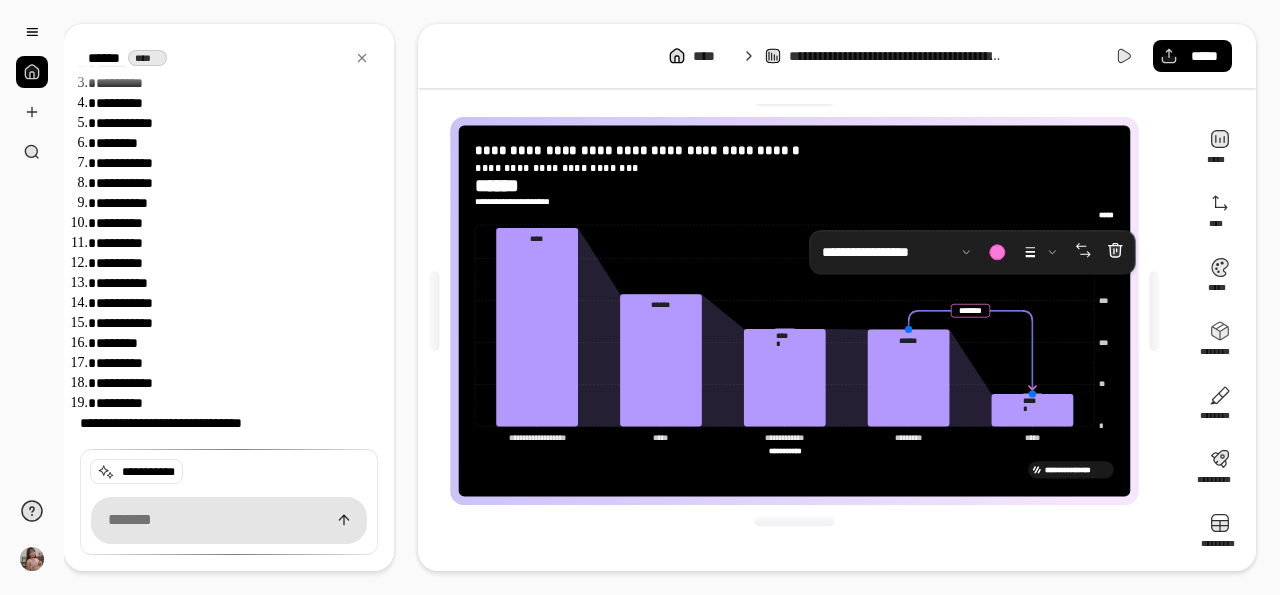 click 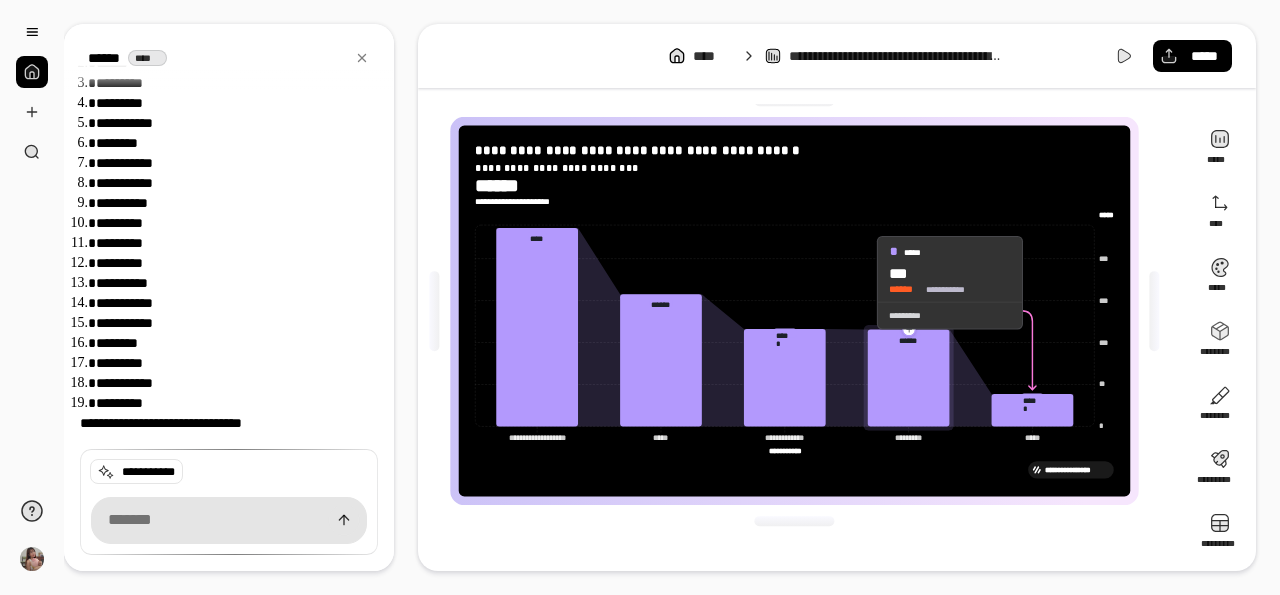 click 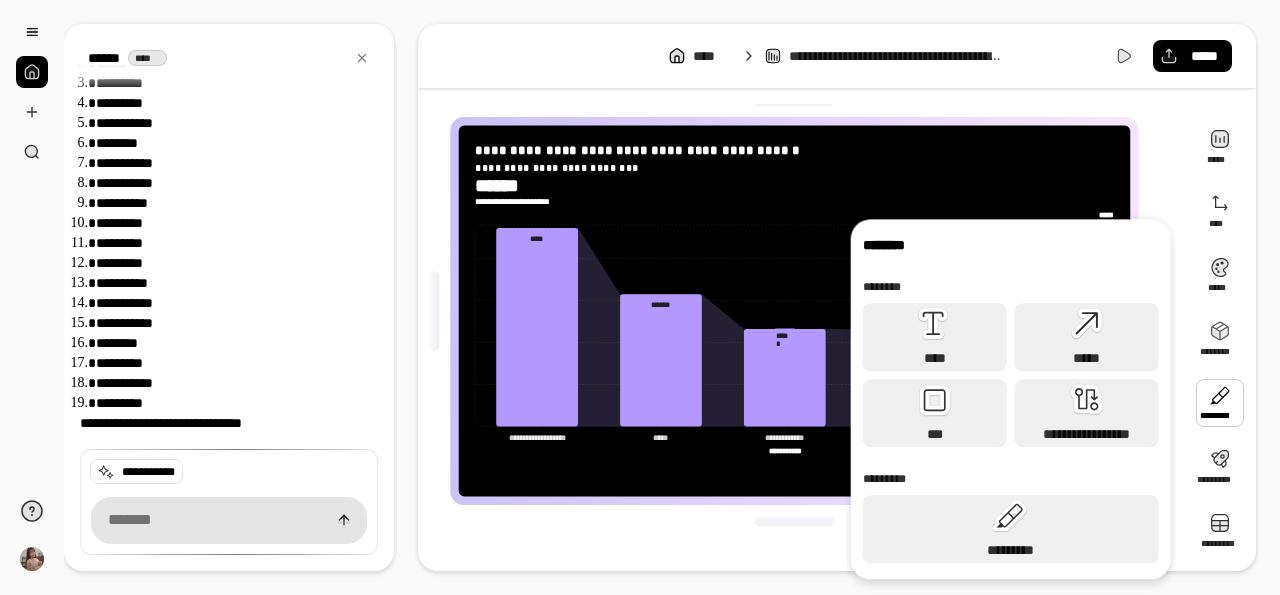 click at bounding box center [1220, 403] 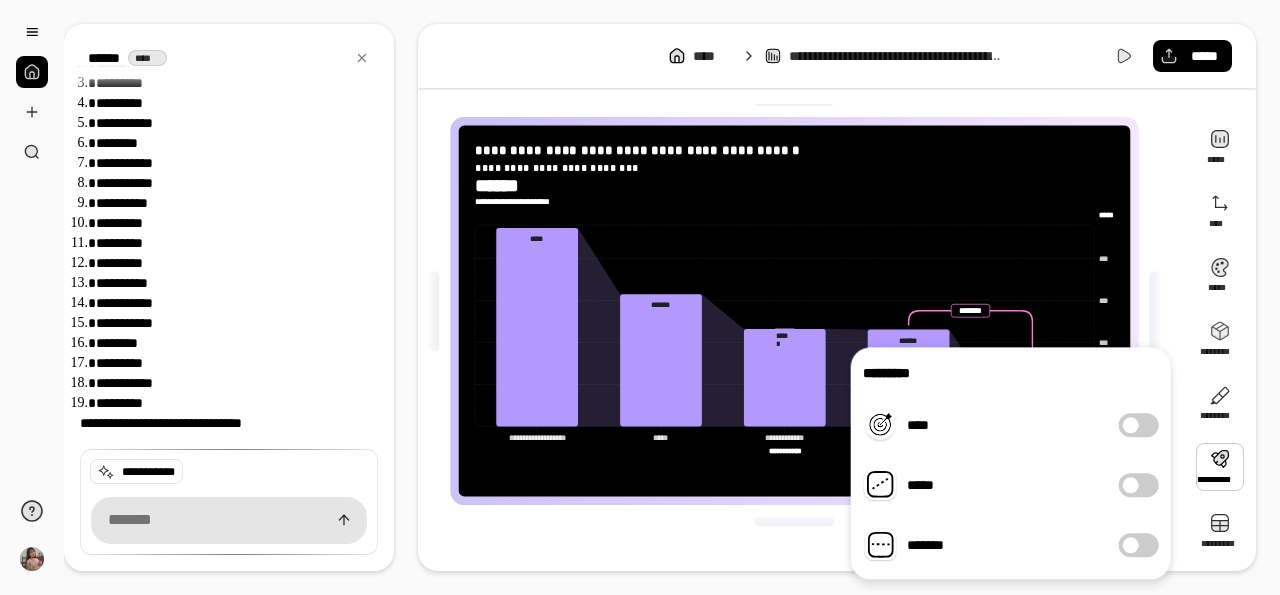 click at bounding box center (1220, 467) 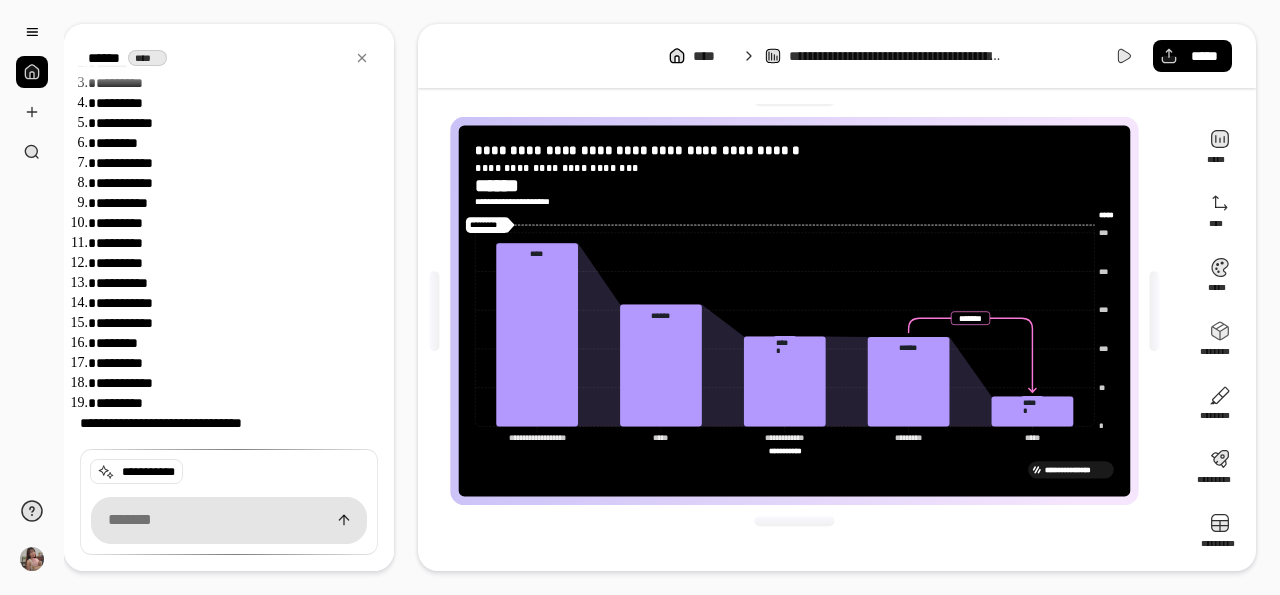 click on "**********" at bounding box center [803, 311] 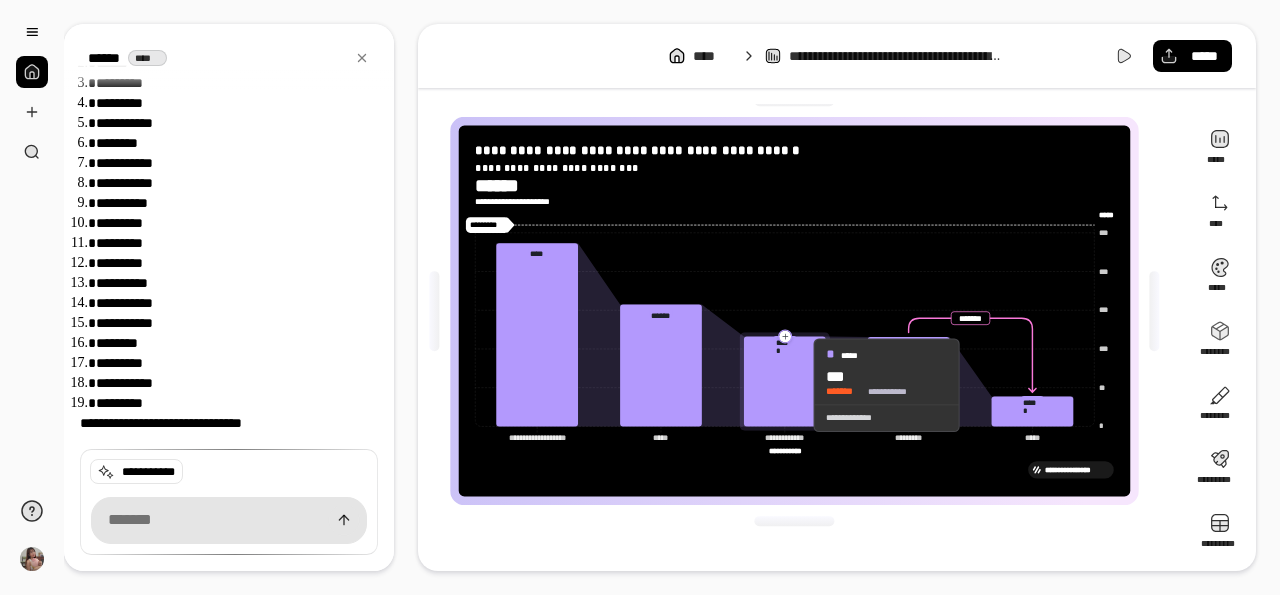 click 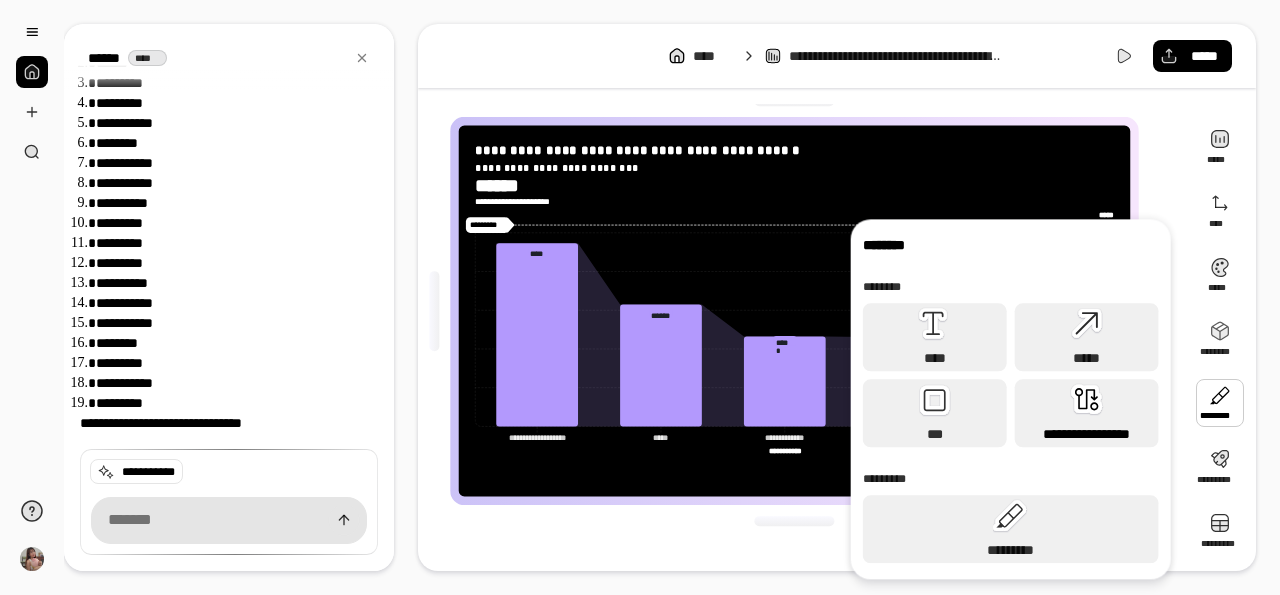 click on "**********" at bounding box center (1087, 413) 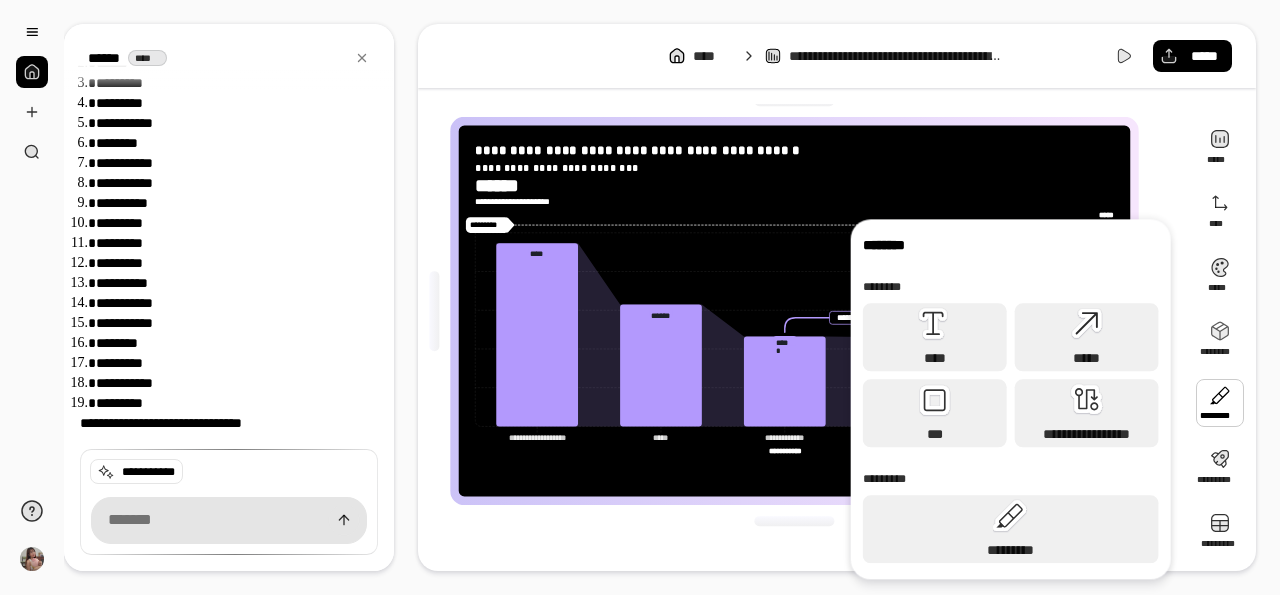 click at bounding box center [1220, 403] 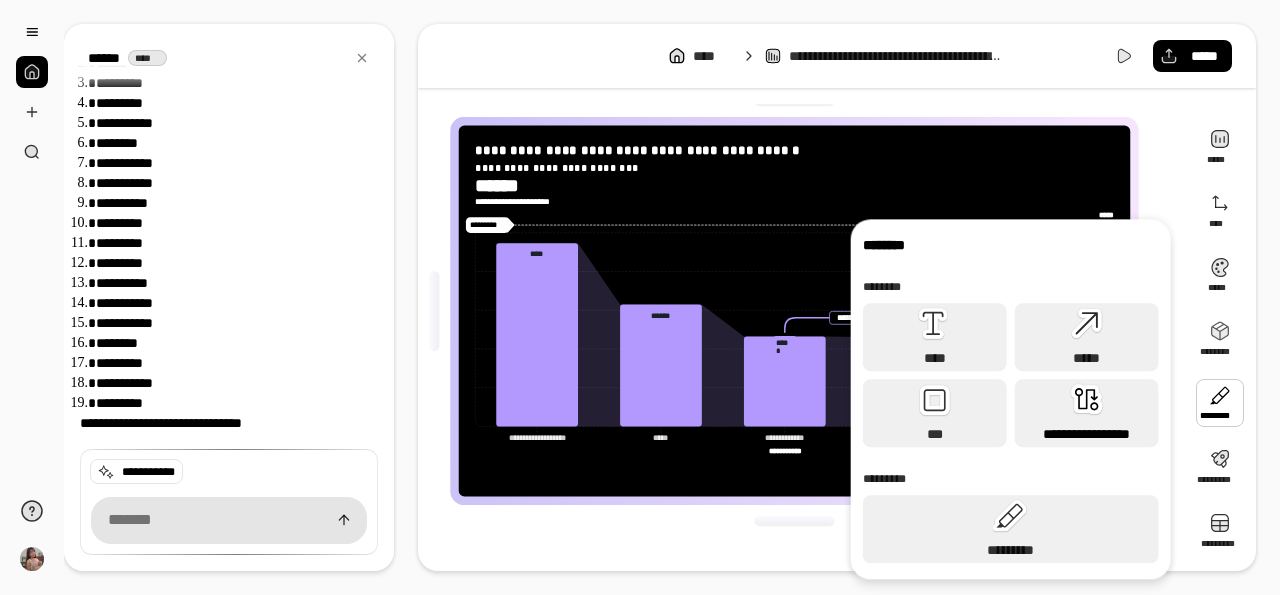 click 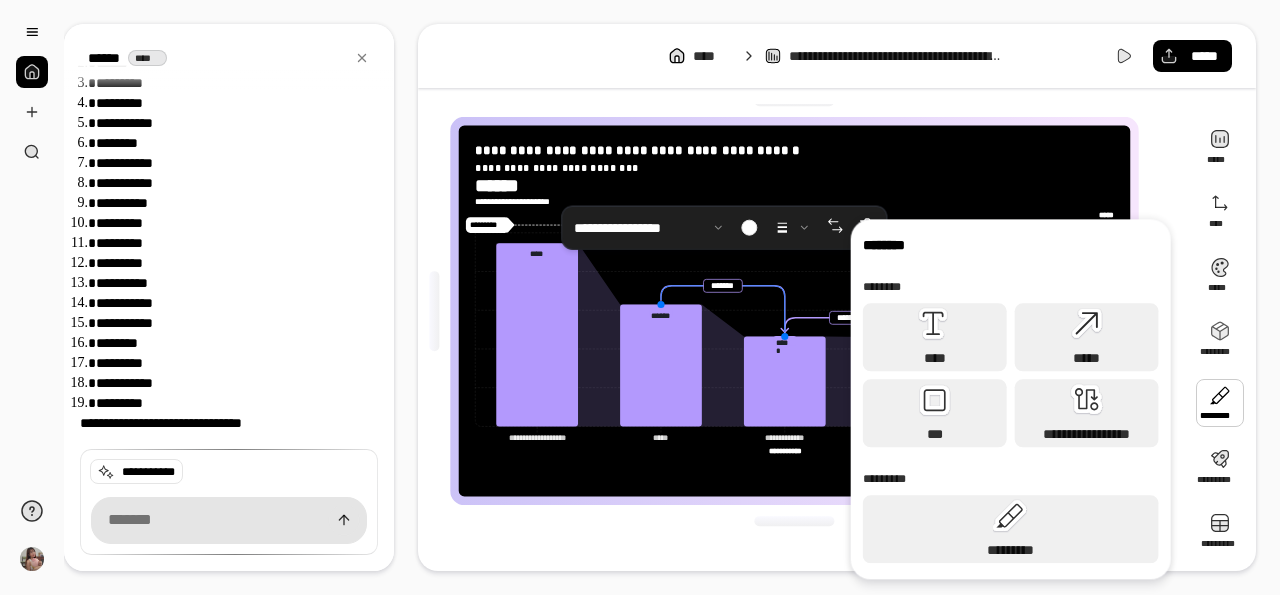 click at bounding box center (1220, 403) 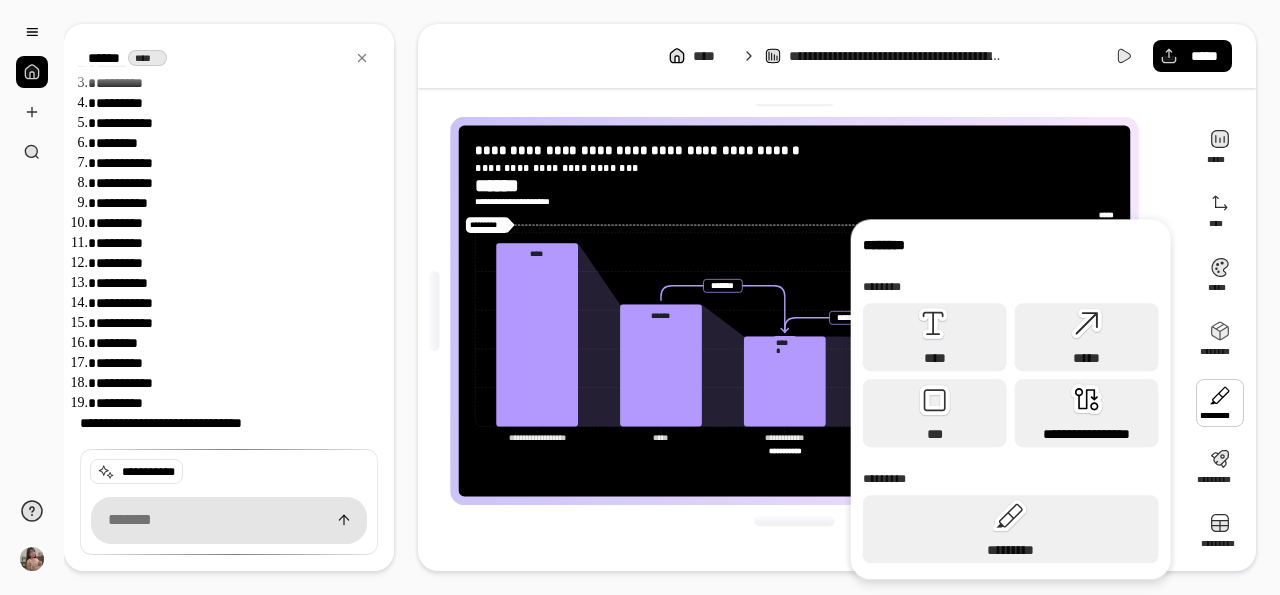 click on "**********" at bounding box center (1087, 413) 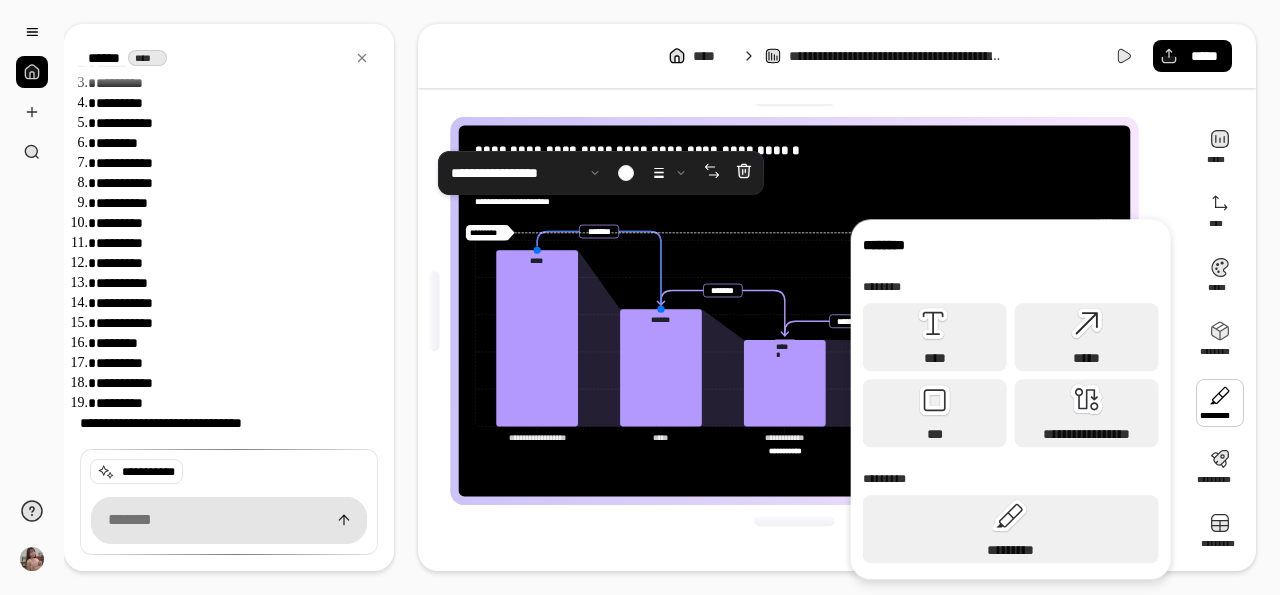 click on "**********" at bounding box center (803, 311) 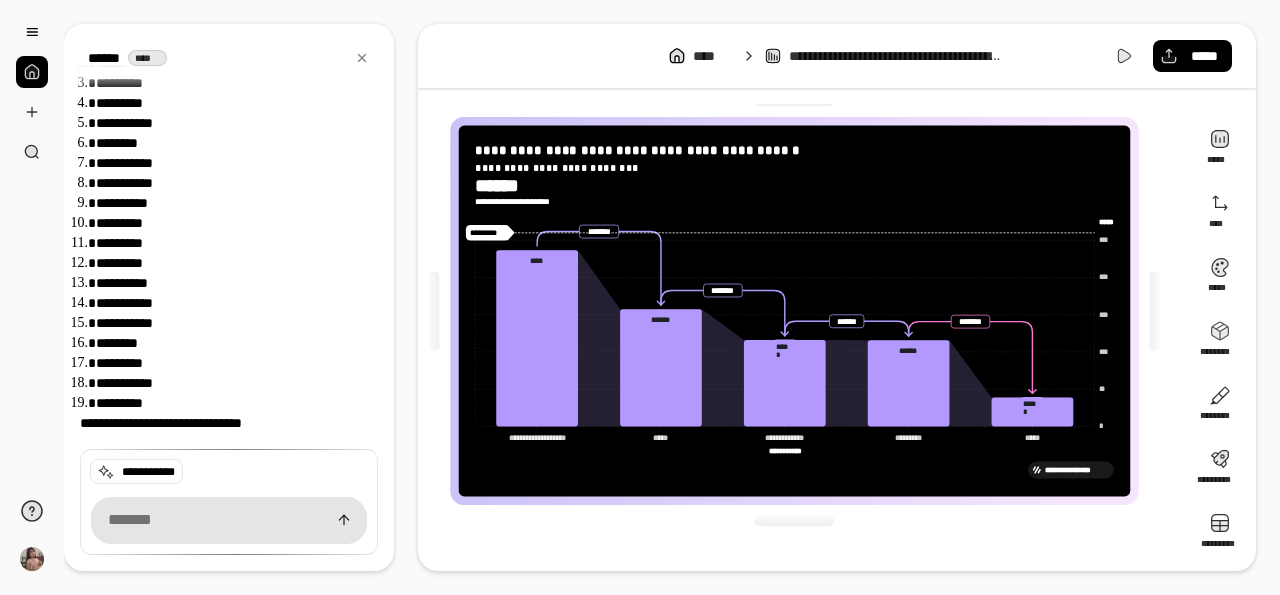 click on "**********" at bounding box center [803, 311] 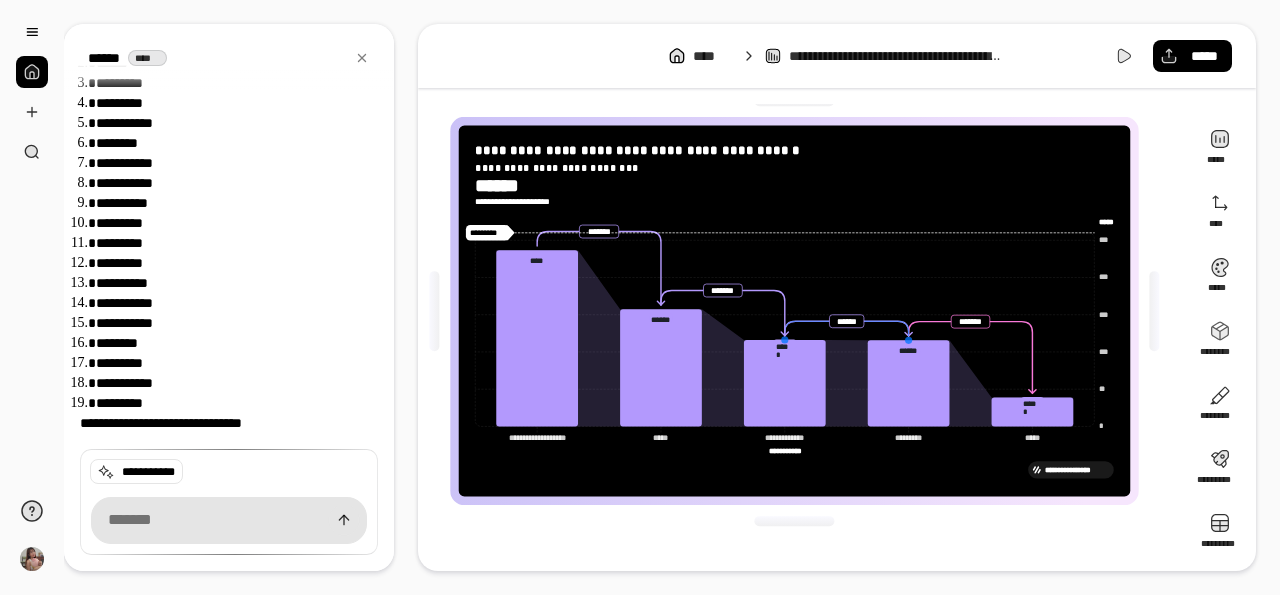 click 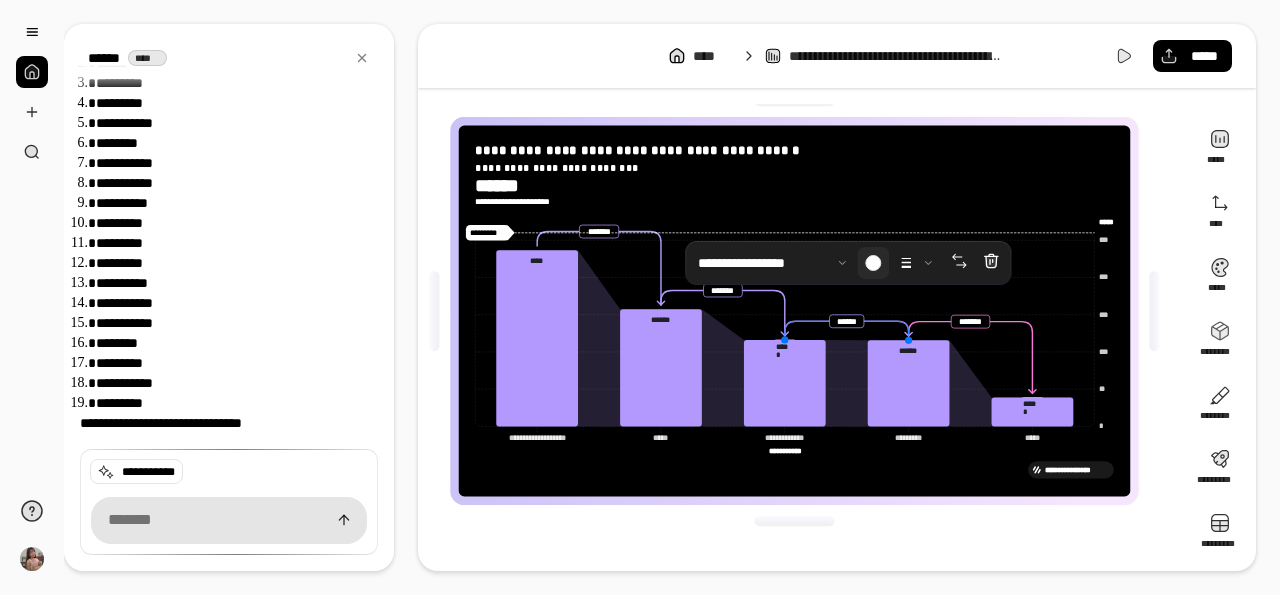 click at bounding box center [873, 263] 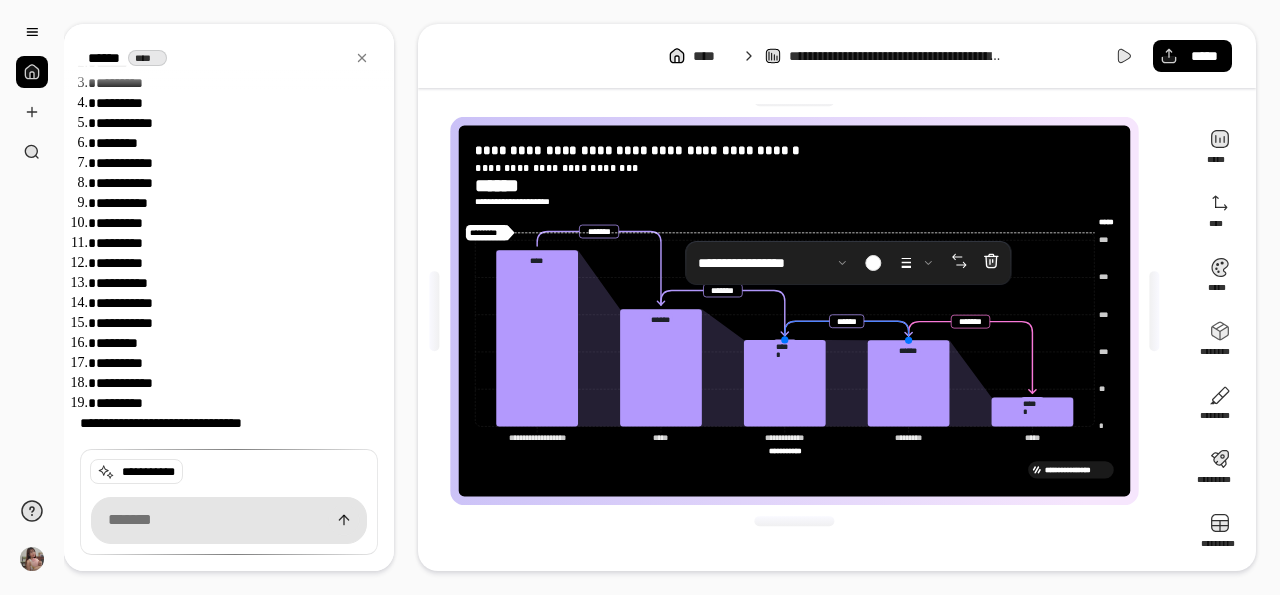 drag, startPoint x: 914, startPoint y: 365, endPoint x: 891, endPoint y: 355, distance: 25.079872 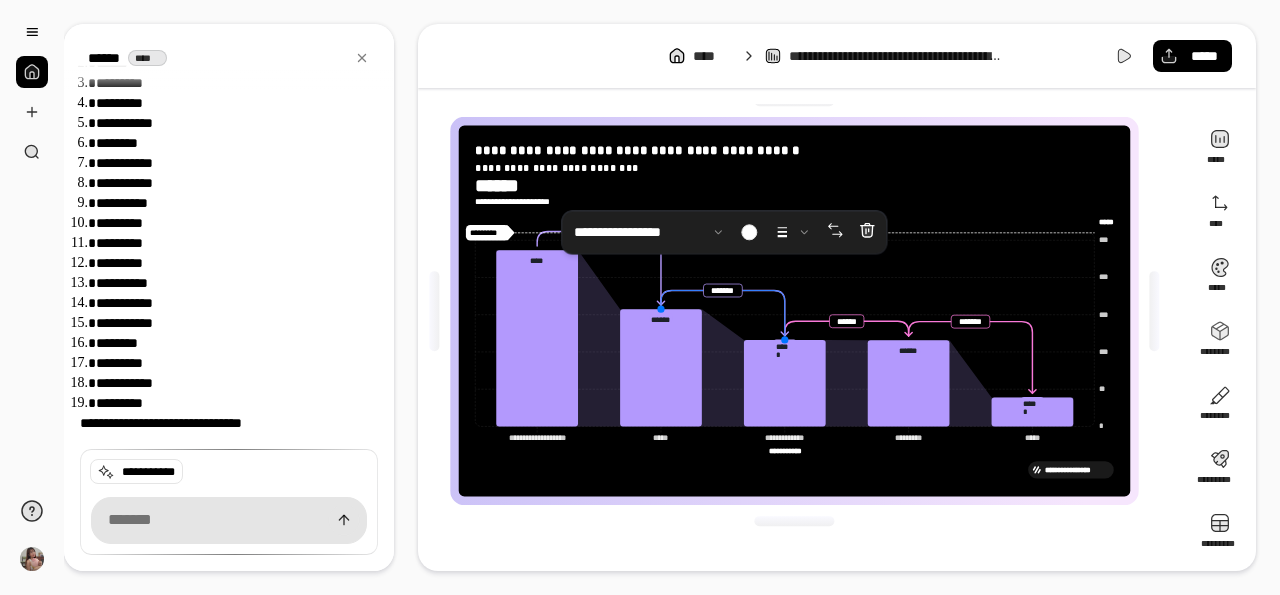 click 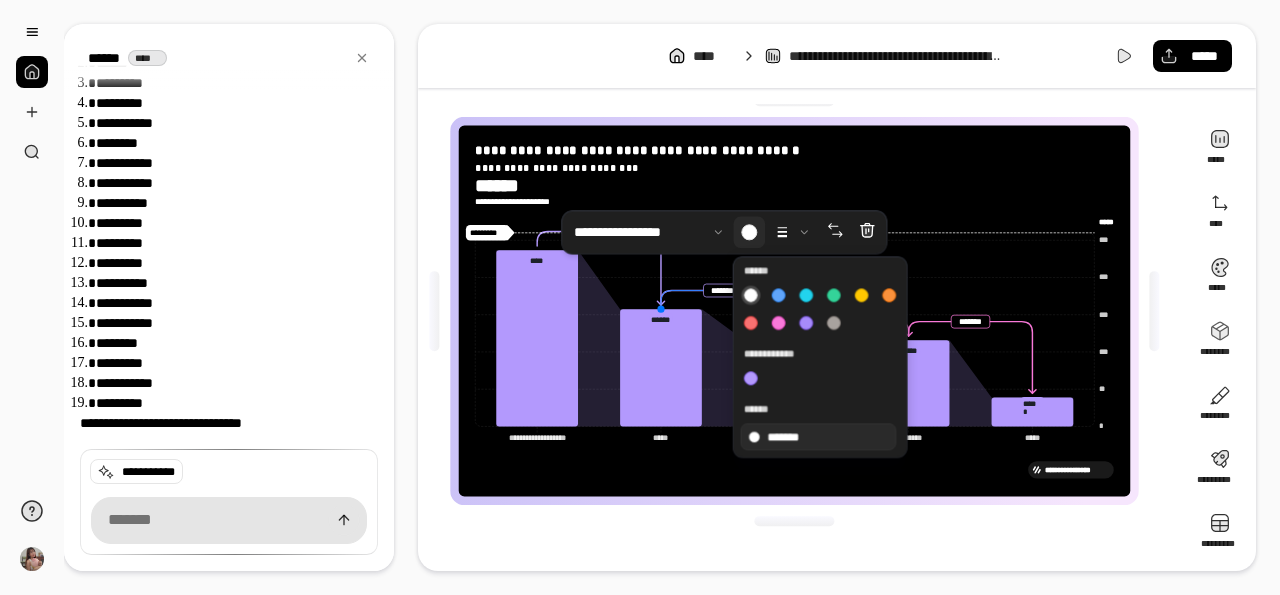 click at bounding box center (749, 232) 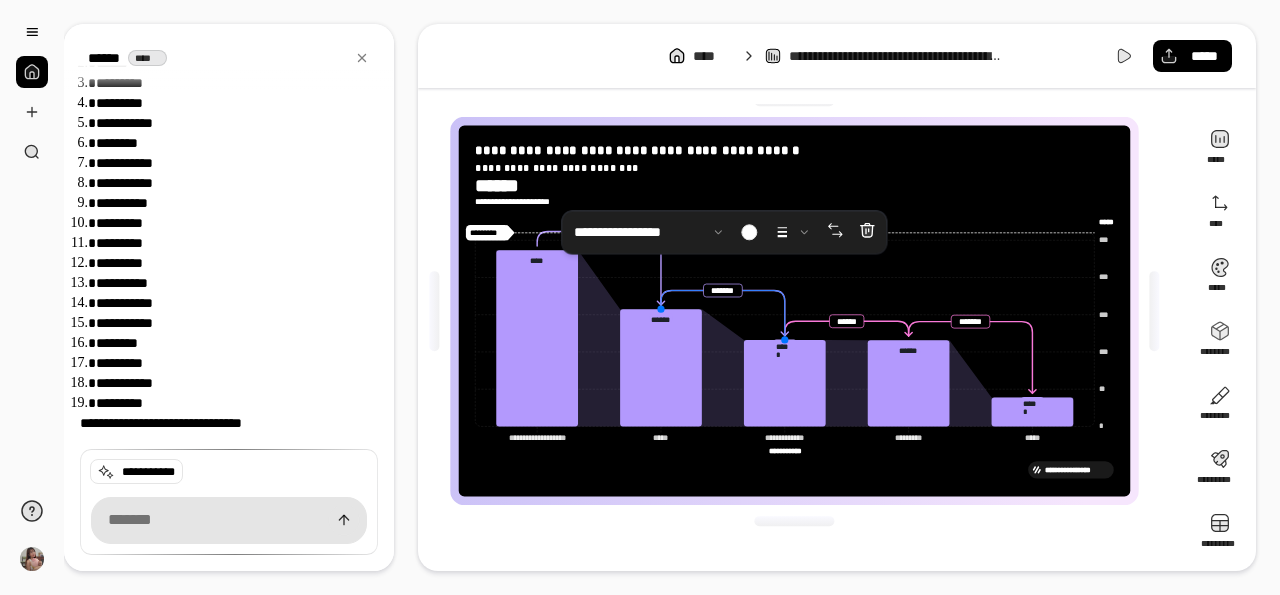 click at bounding box center [786, 333] 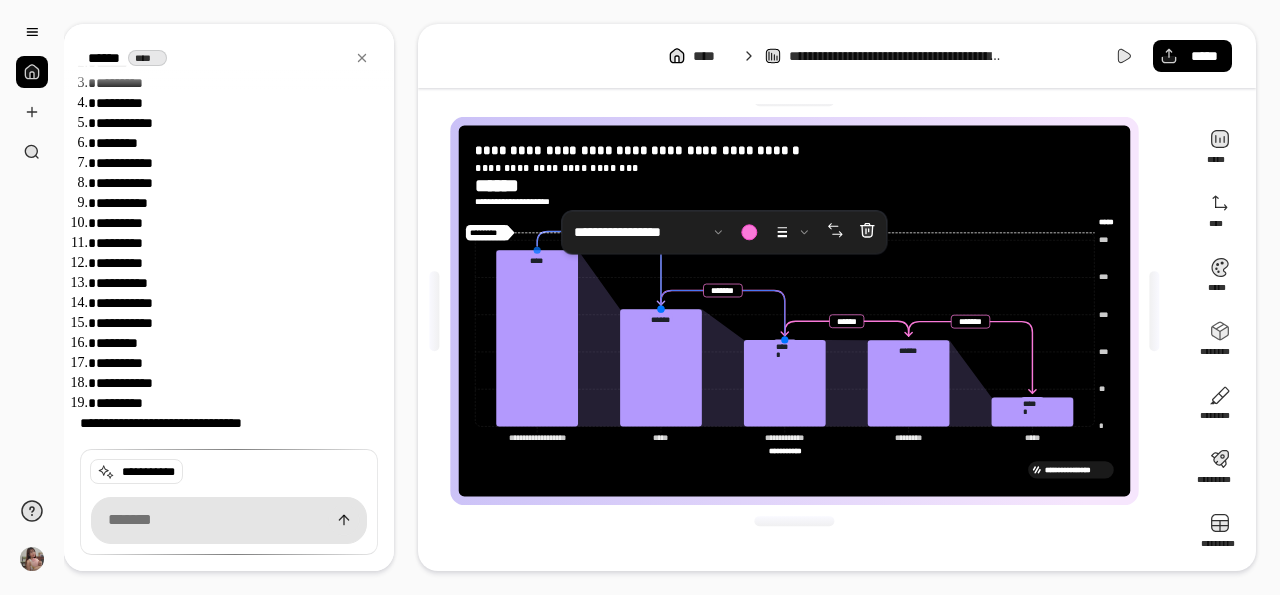 click 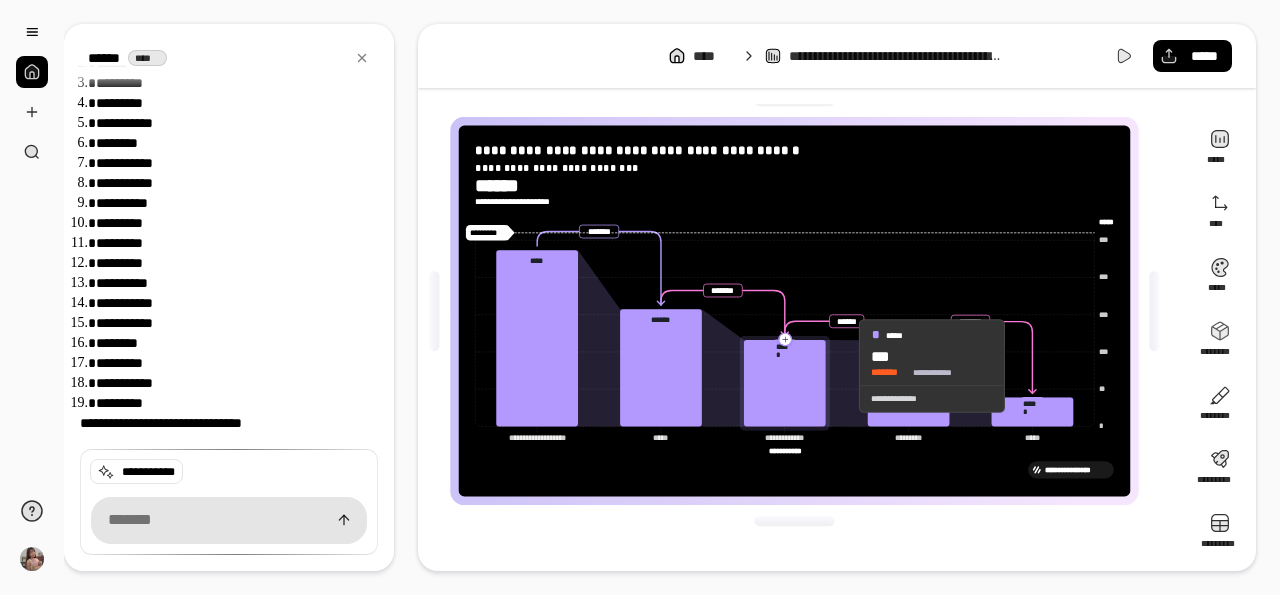 click 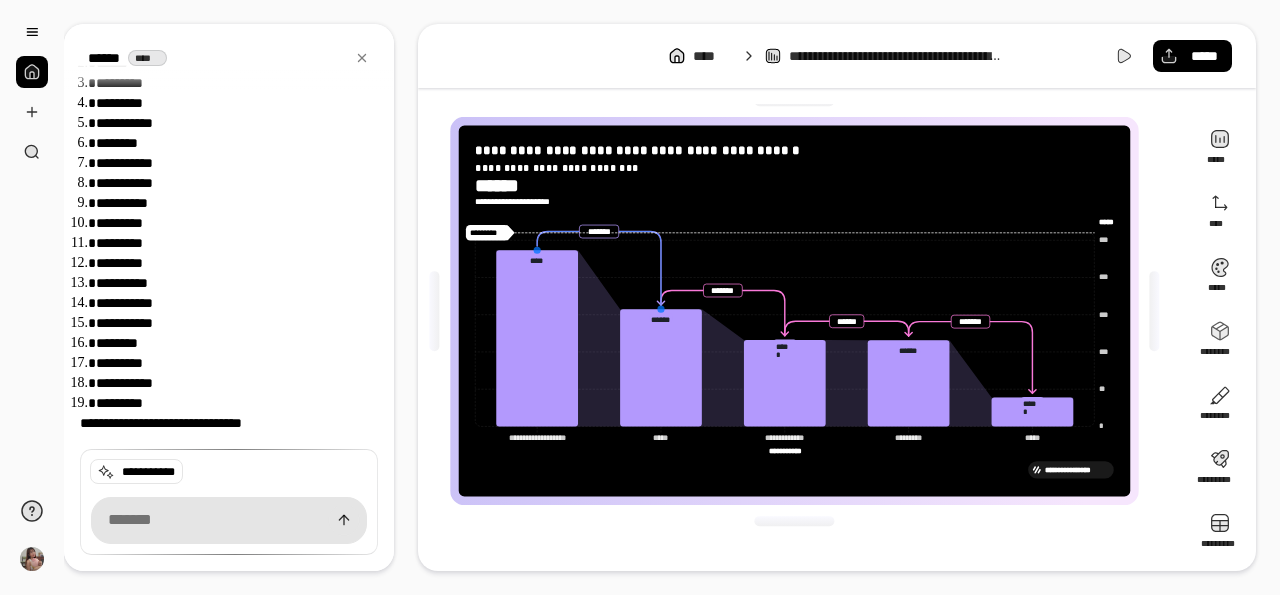 click 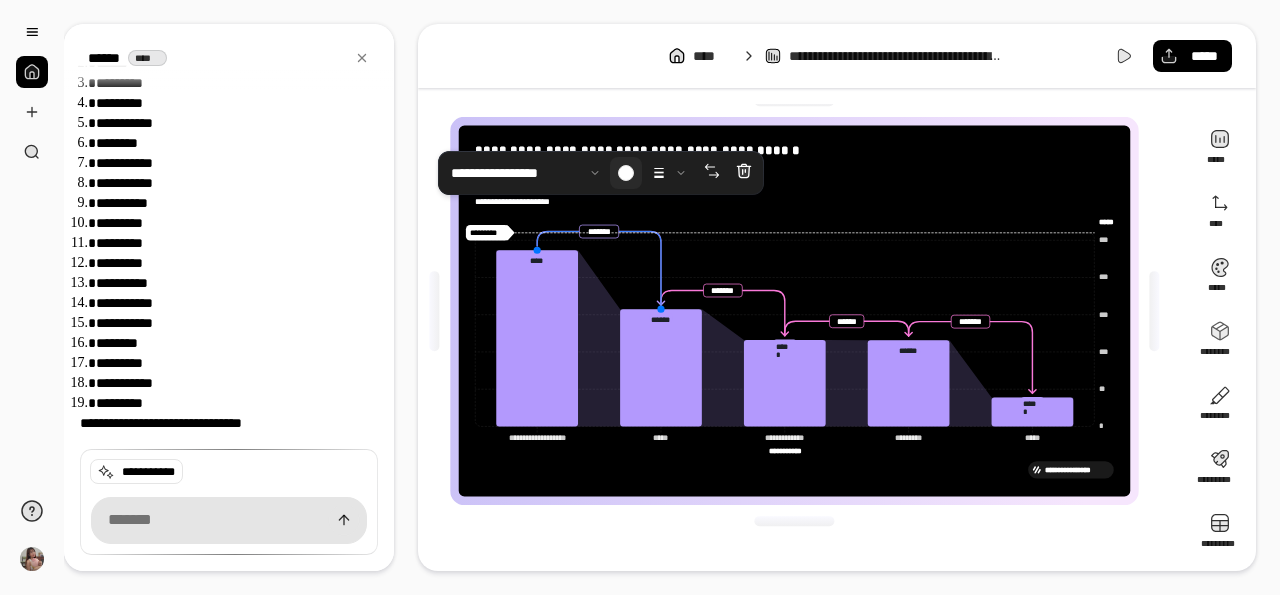 click at bounding box center [626, 173] 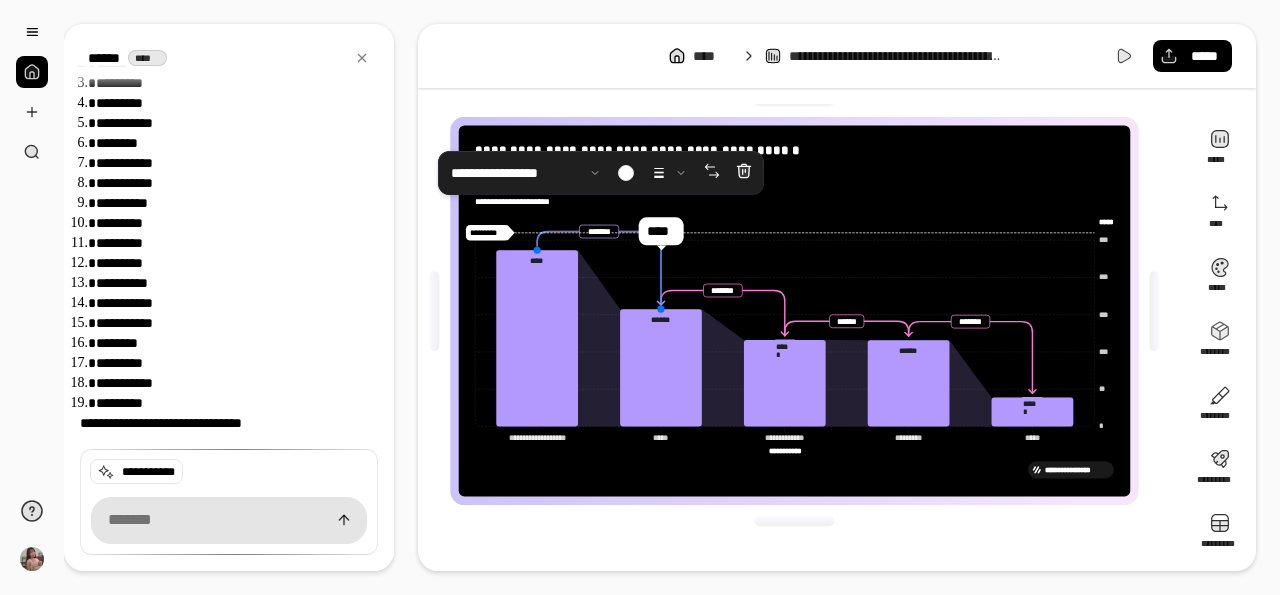 click at bounding box center (662, 275) 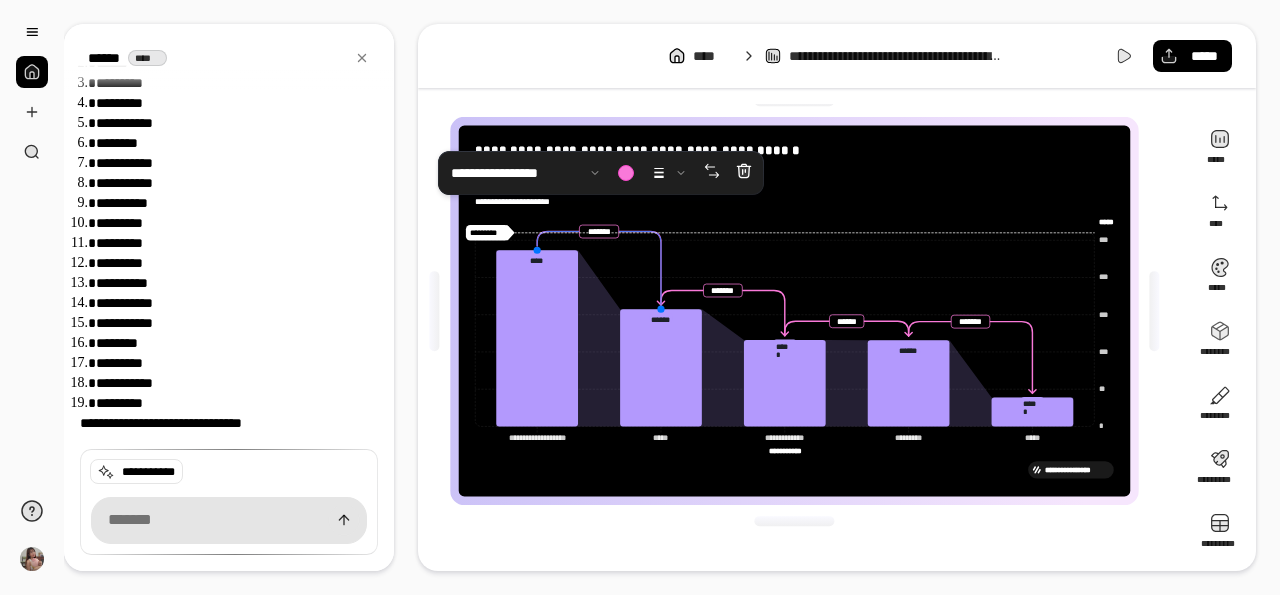 click at bounding box center (795, 521) 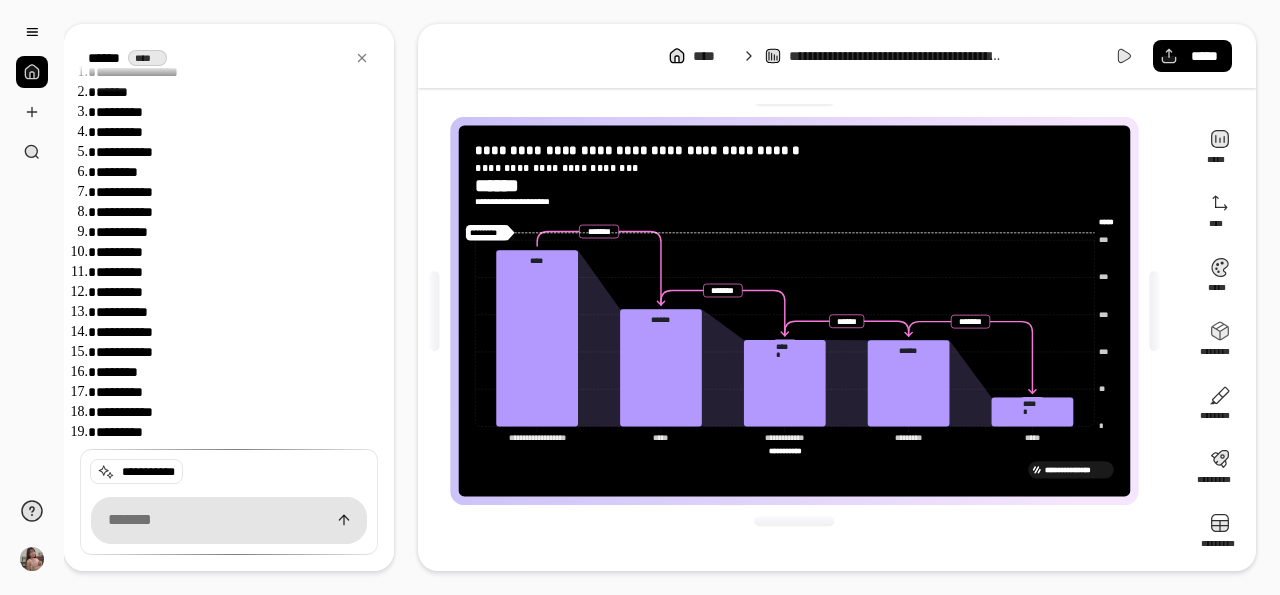 scroll, scrollTop: 1198, scrollLeft: 0, axis: vertical 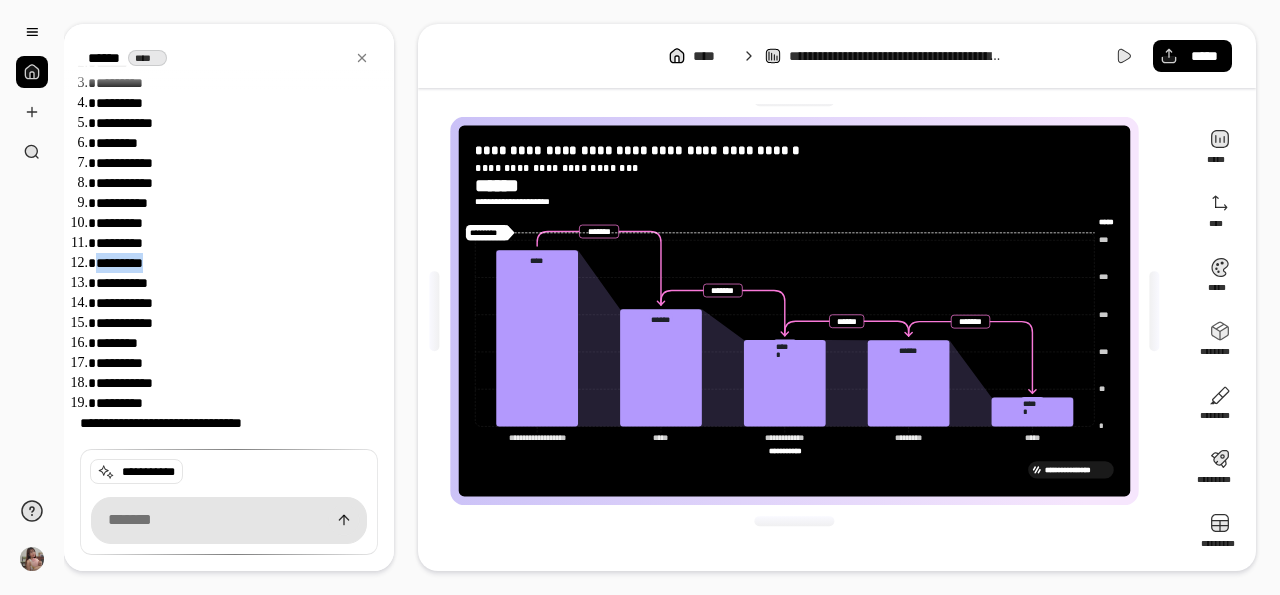drag, startPoint x: 179, startPoint y: 267, endPoint x: 96, endPoint y: 267, distance: 83 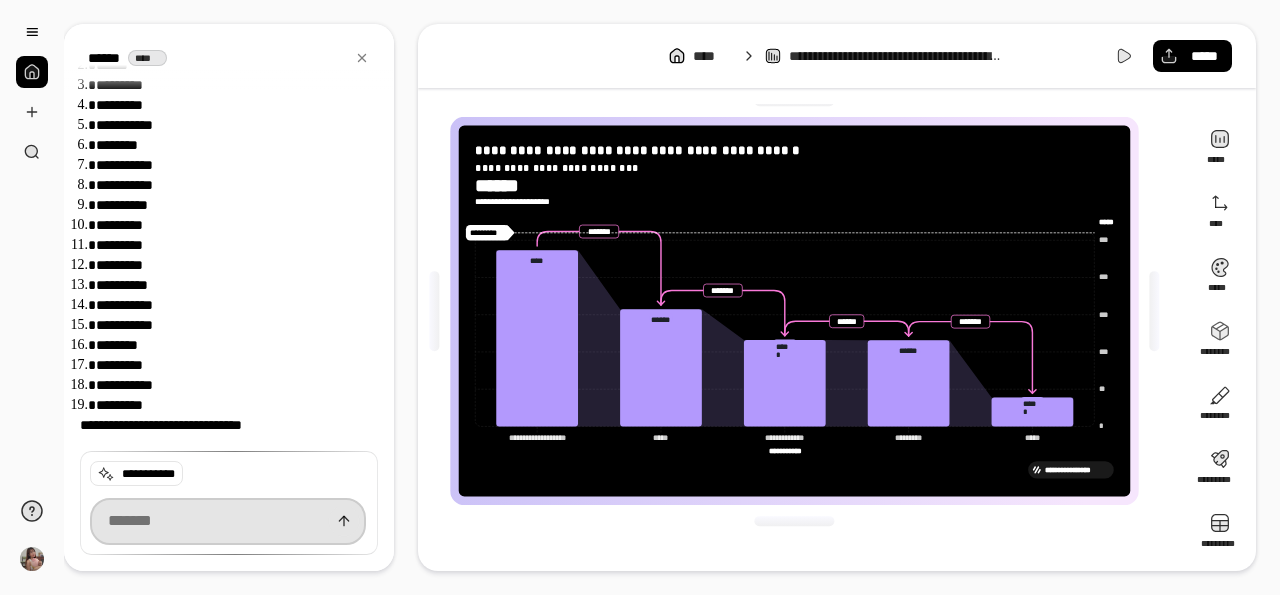 click at bounding box center [228, 521] 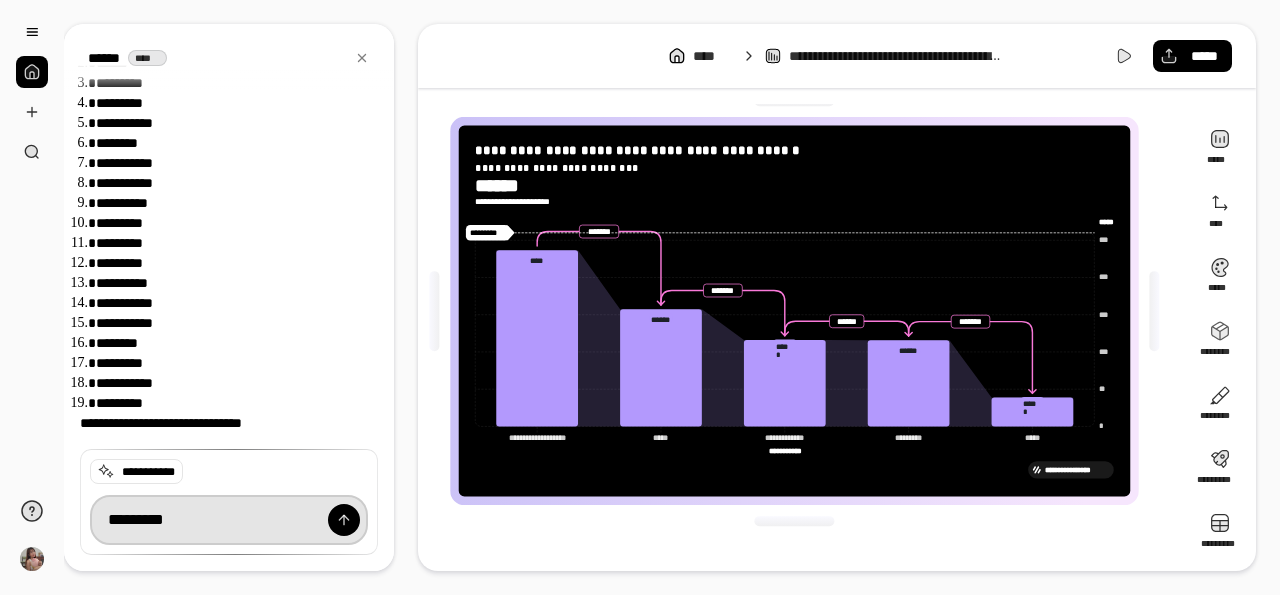 type on "*********" 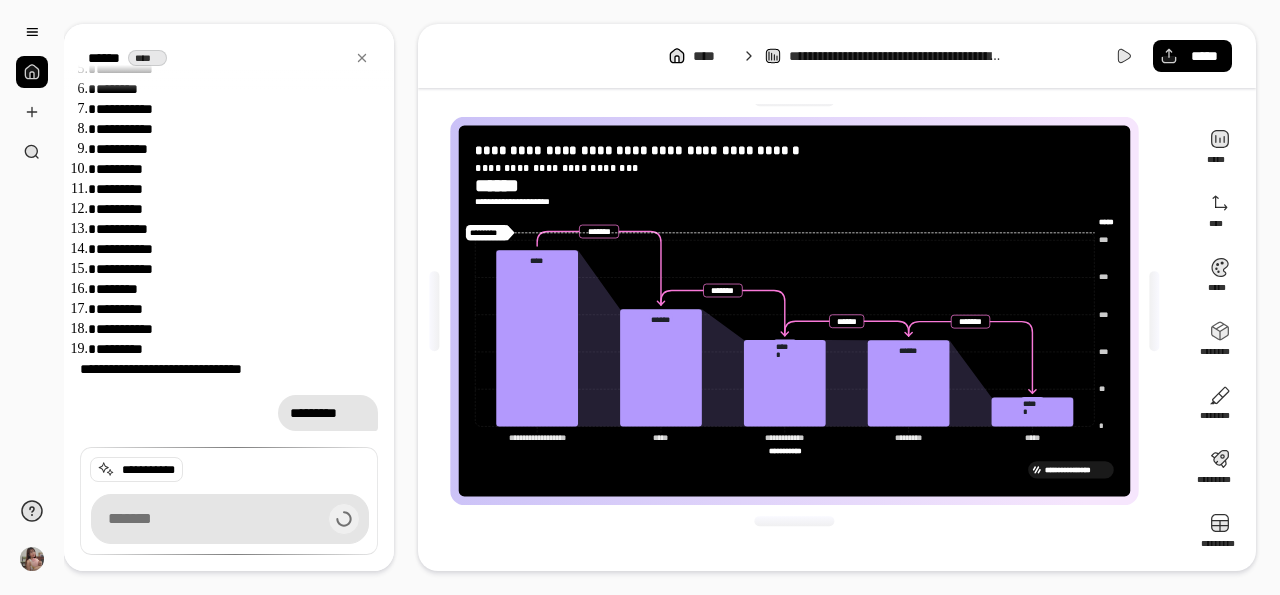 scroll, scrollTop: 1223, scrollLeft: 0, axis: vertical 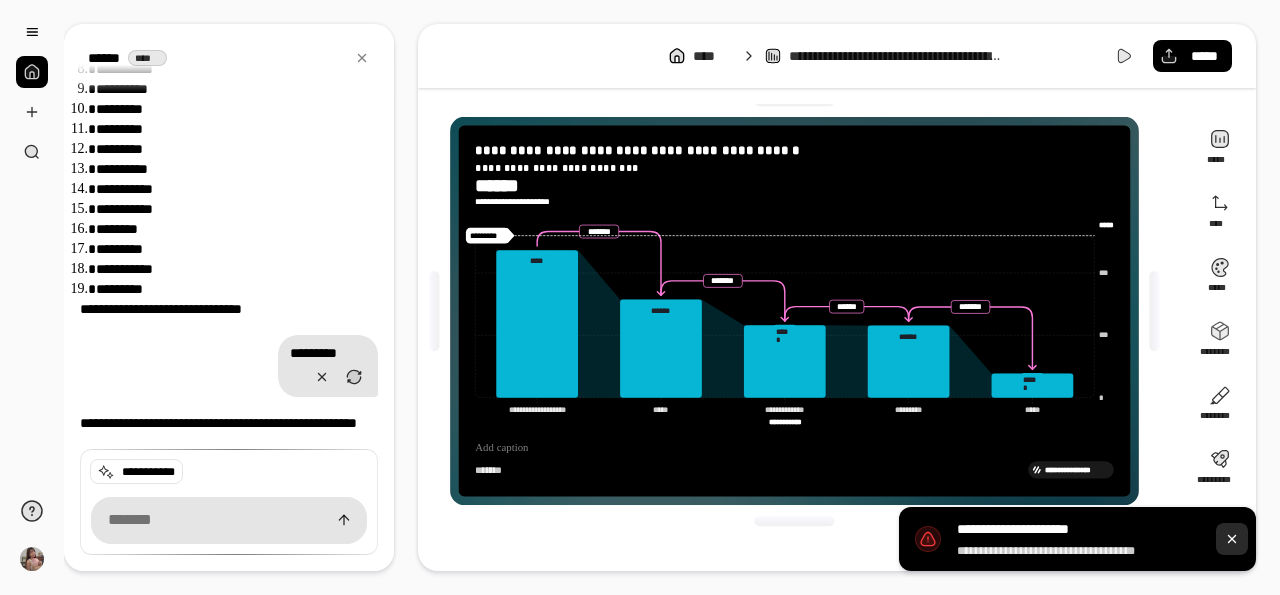 click at bounding box center (1232, 539) 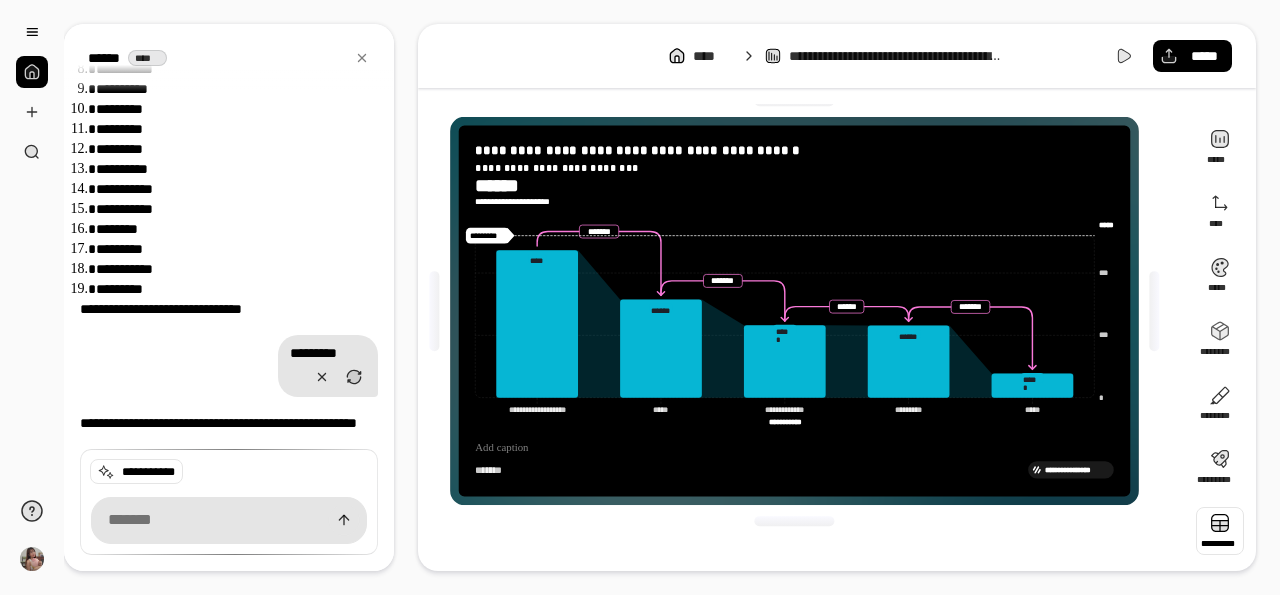 click at bounding box center [1220, 531] 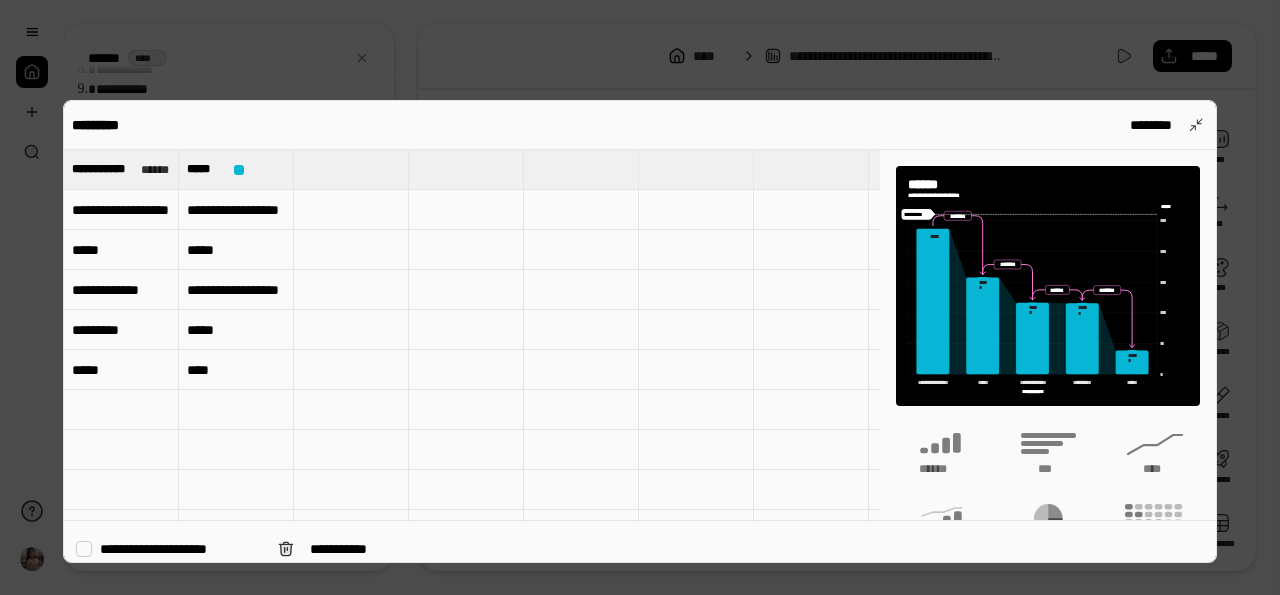 click at bounding box center (121, 410) 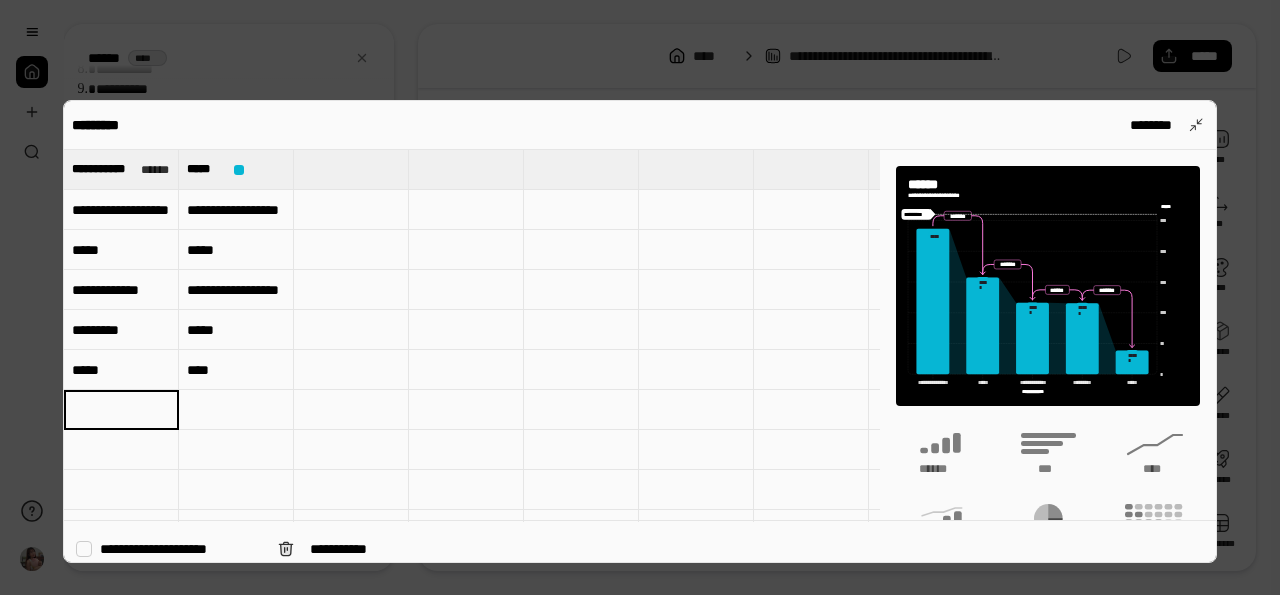 click at bounding box center [121, 410] 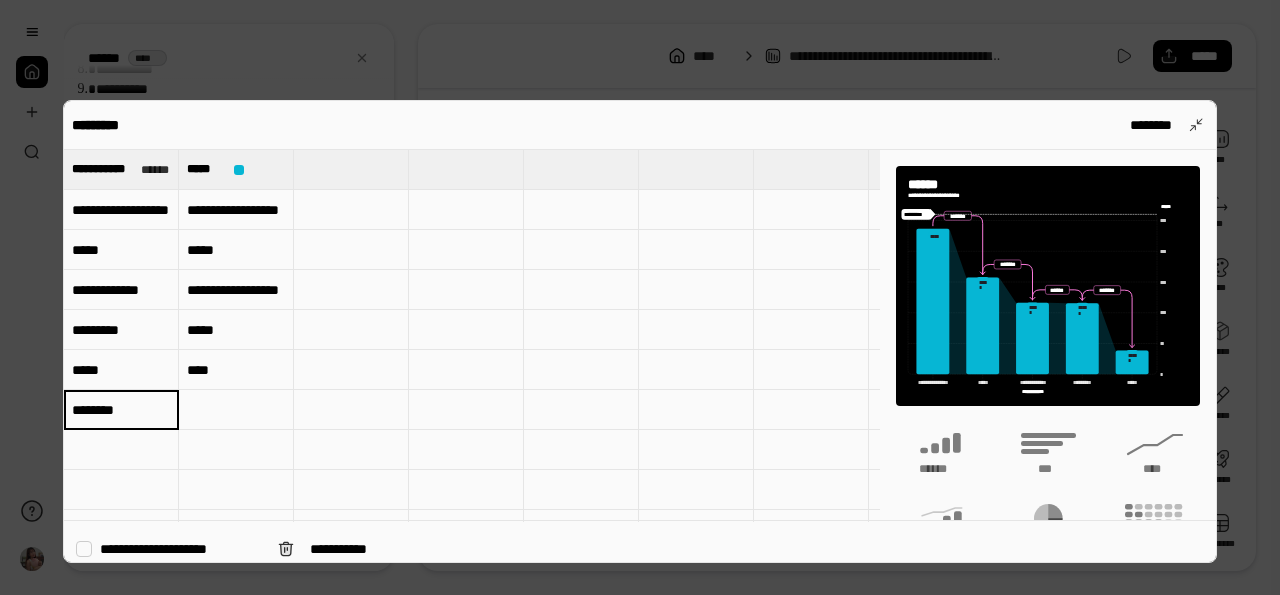 type on "********" 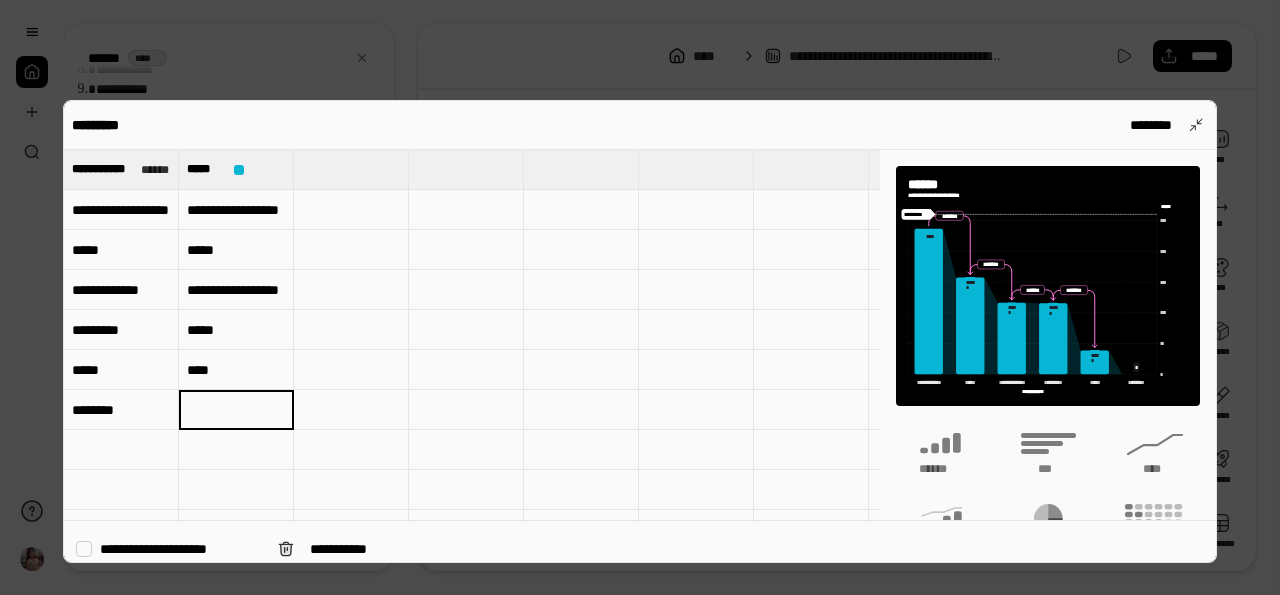 click at bounding box center (236, 410) 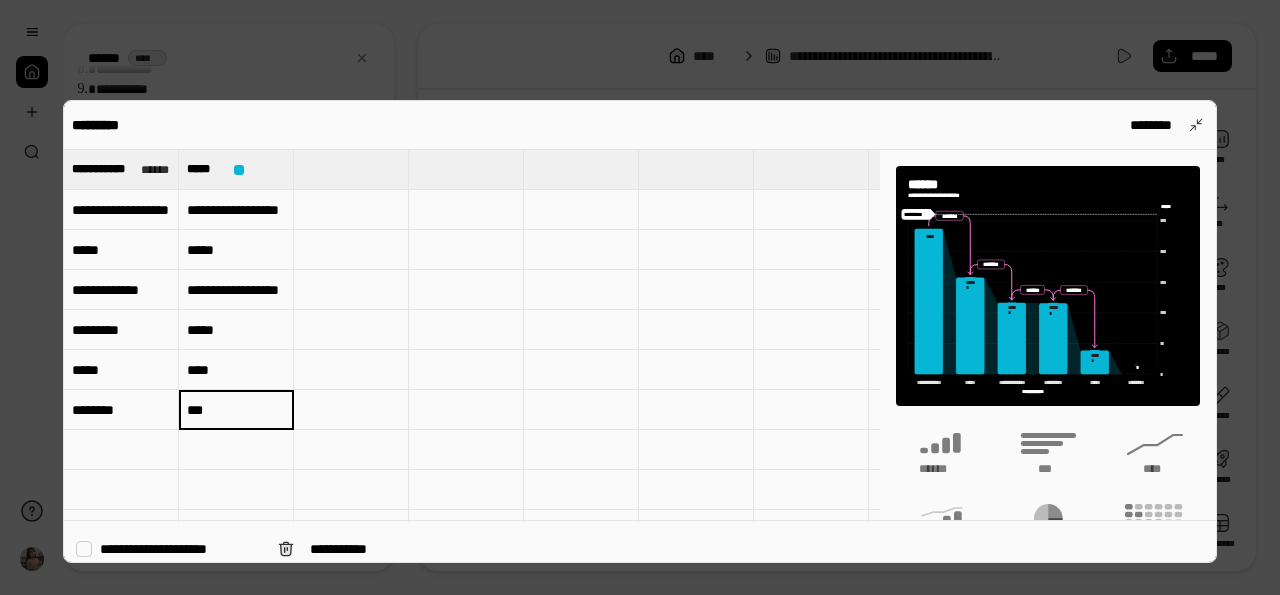 type on "***" 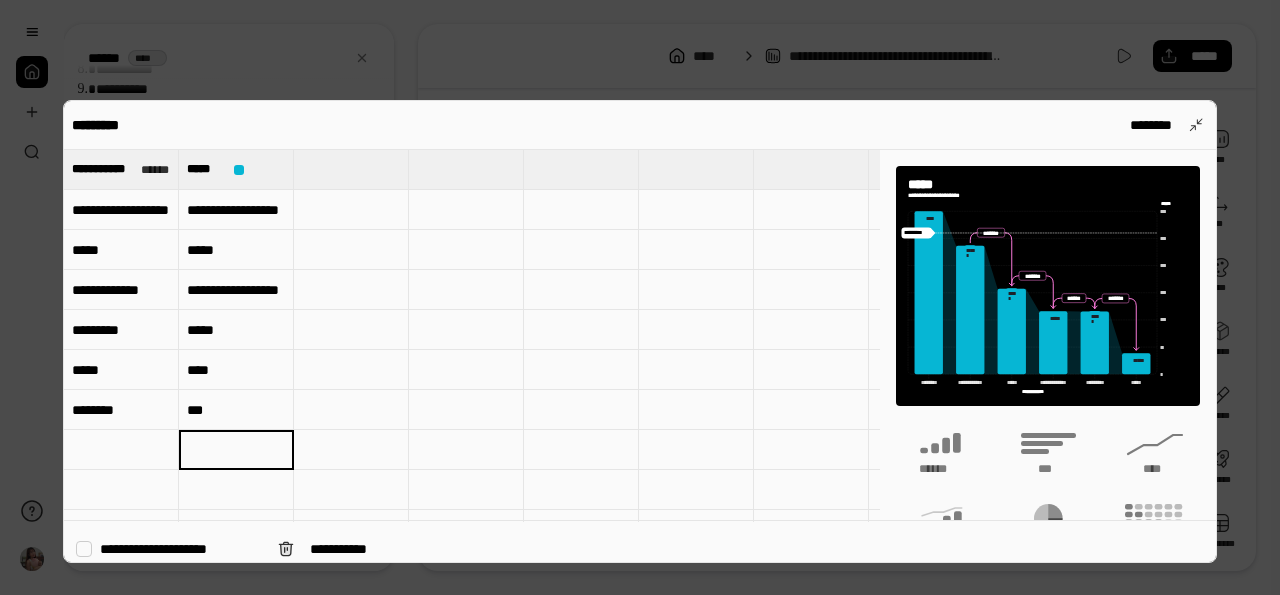 click at bounding box center [640, 297] 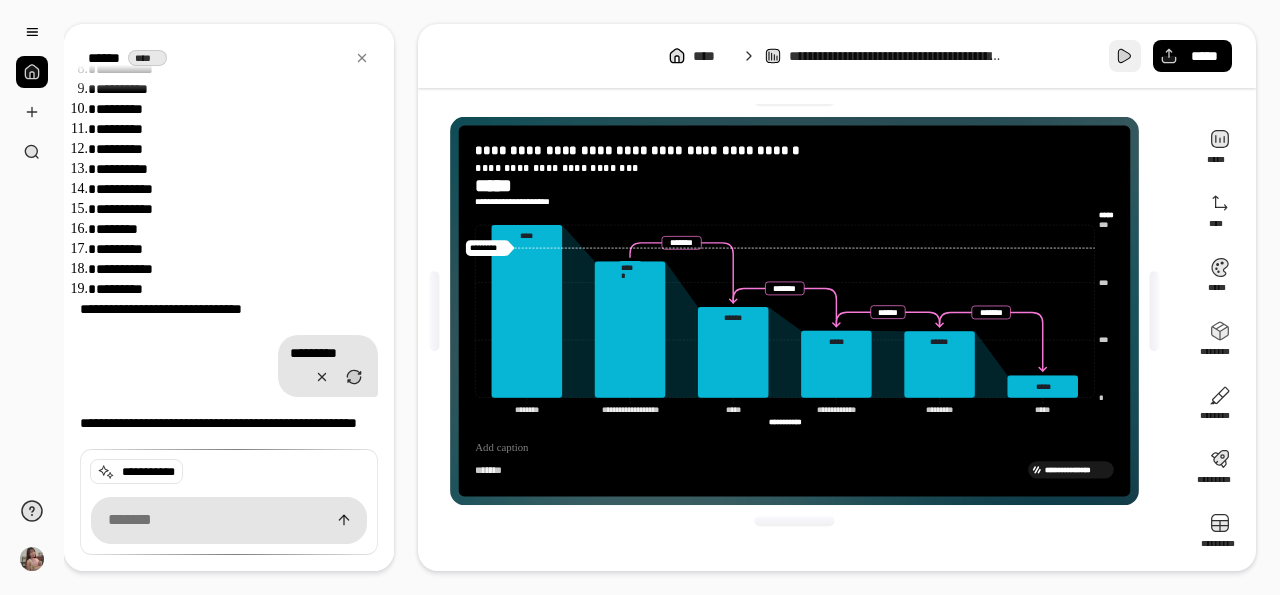 click at bounding box center [1125, 56] 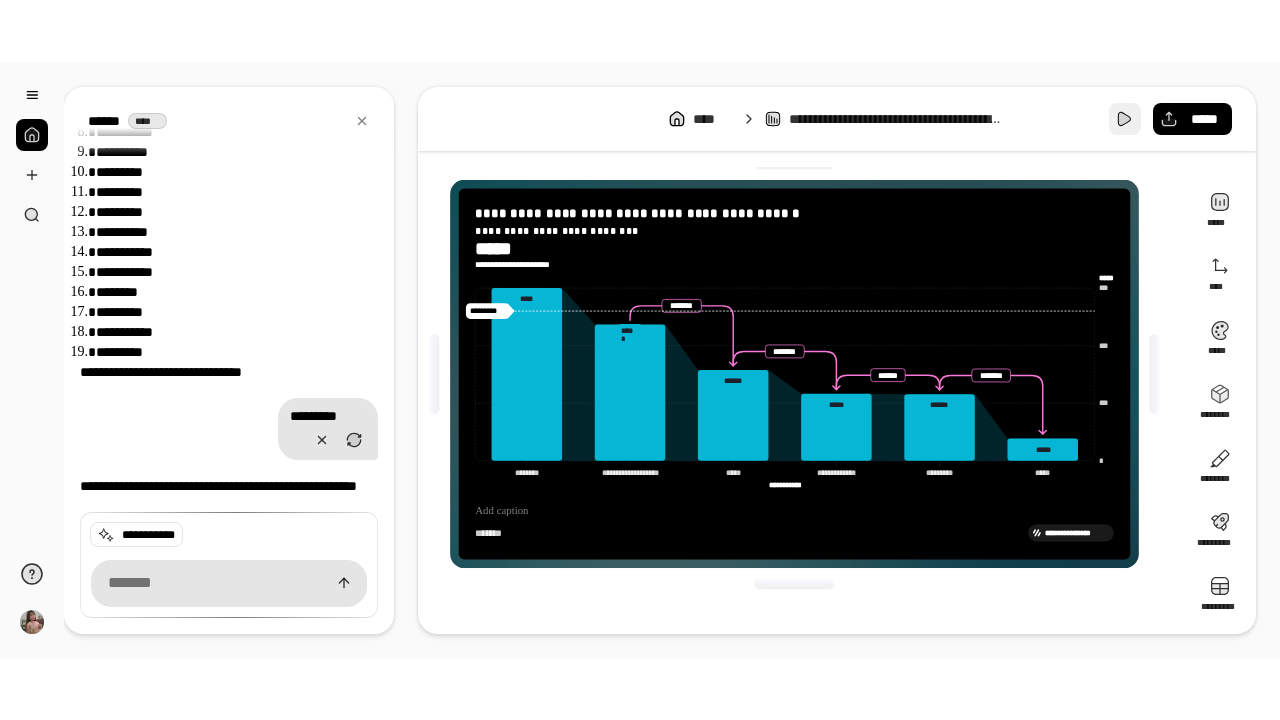 scroll, scrollTop: 1181, scrollLeft: 0, axis: vertical 